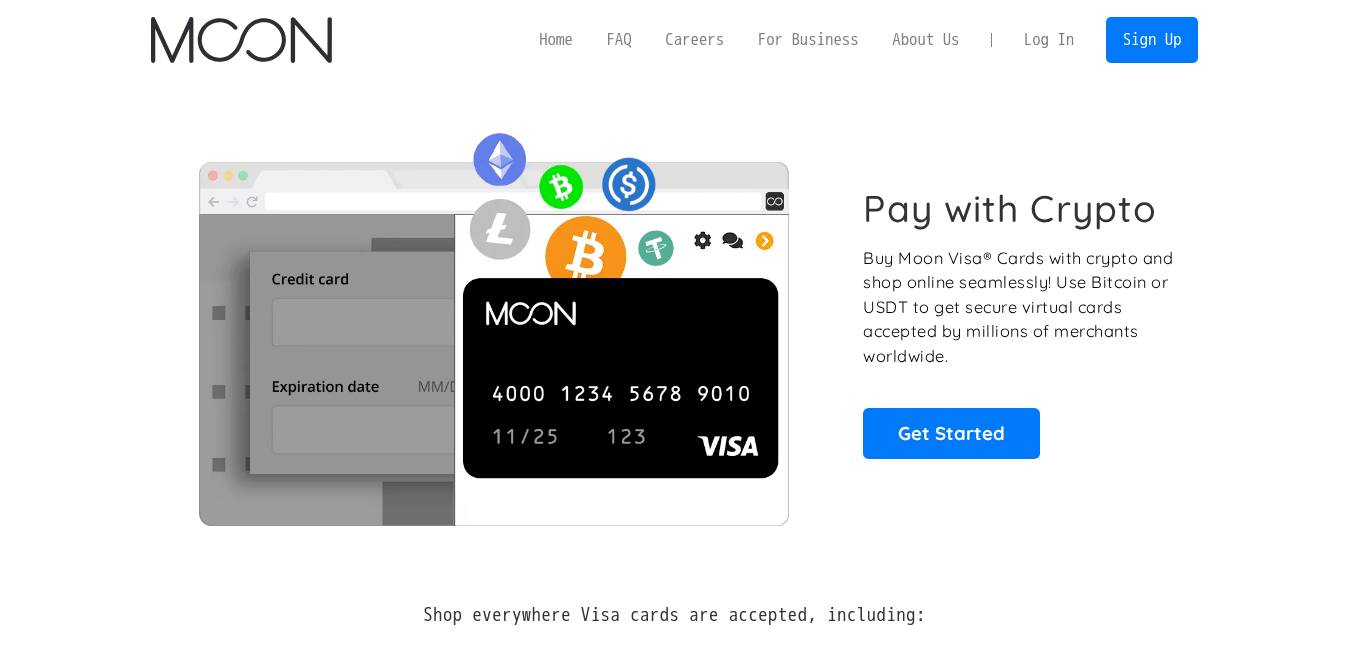 scroll, scrollTop: 0, scrollLeft: 0, axis: both 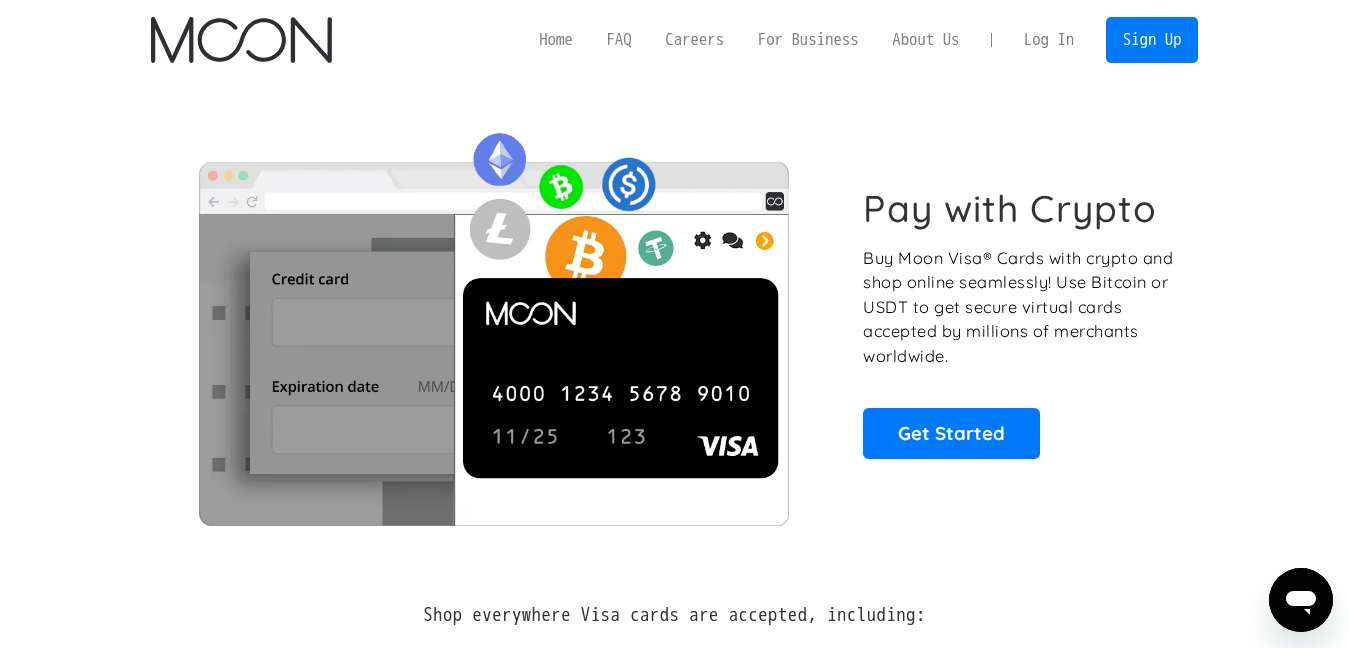 click on "Log In" at bounding box center (1049, 40) 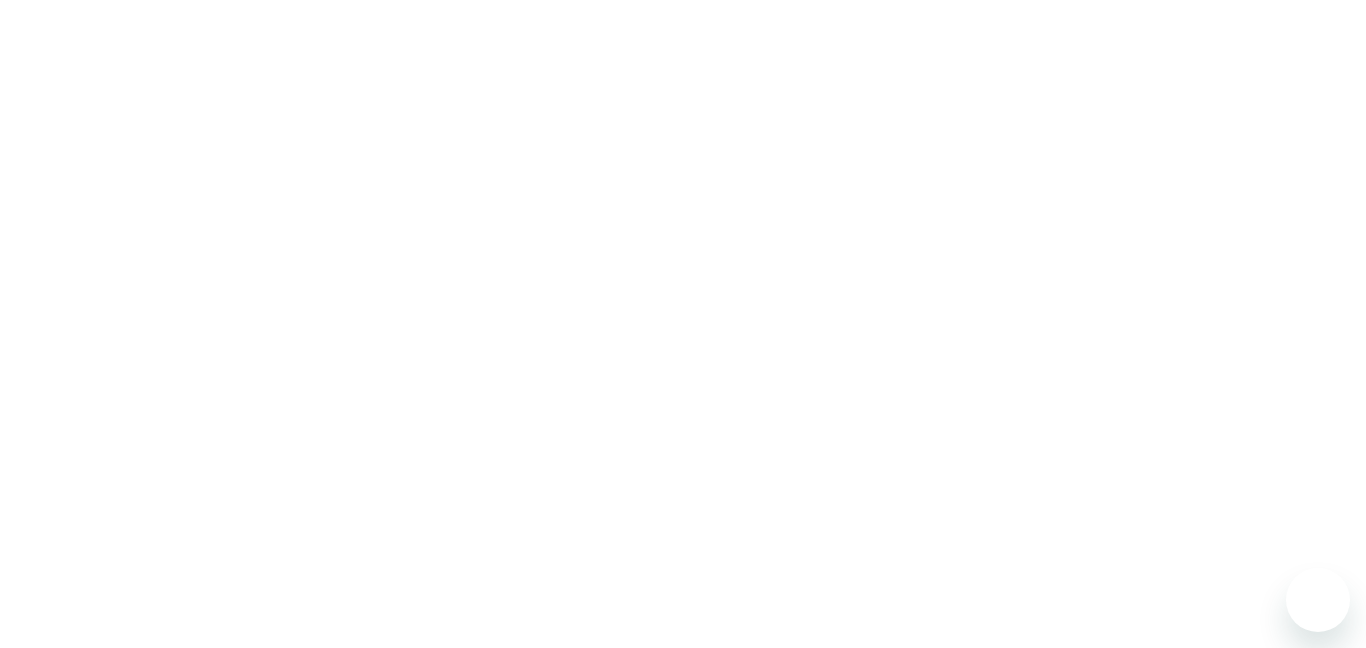 scroll, scrollTop: 0, scrollLeft: 0, axis: both 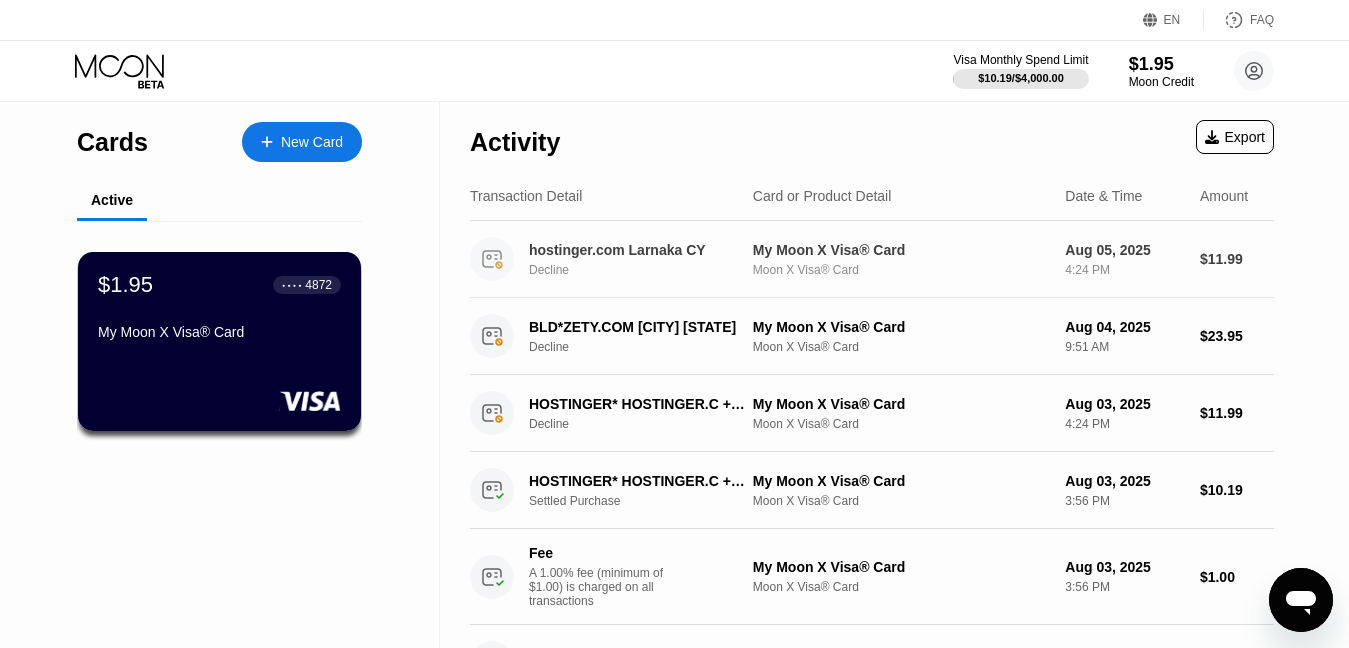 click on "Decline" at bounding box center (649, 270) 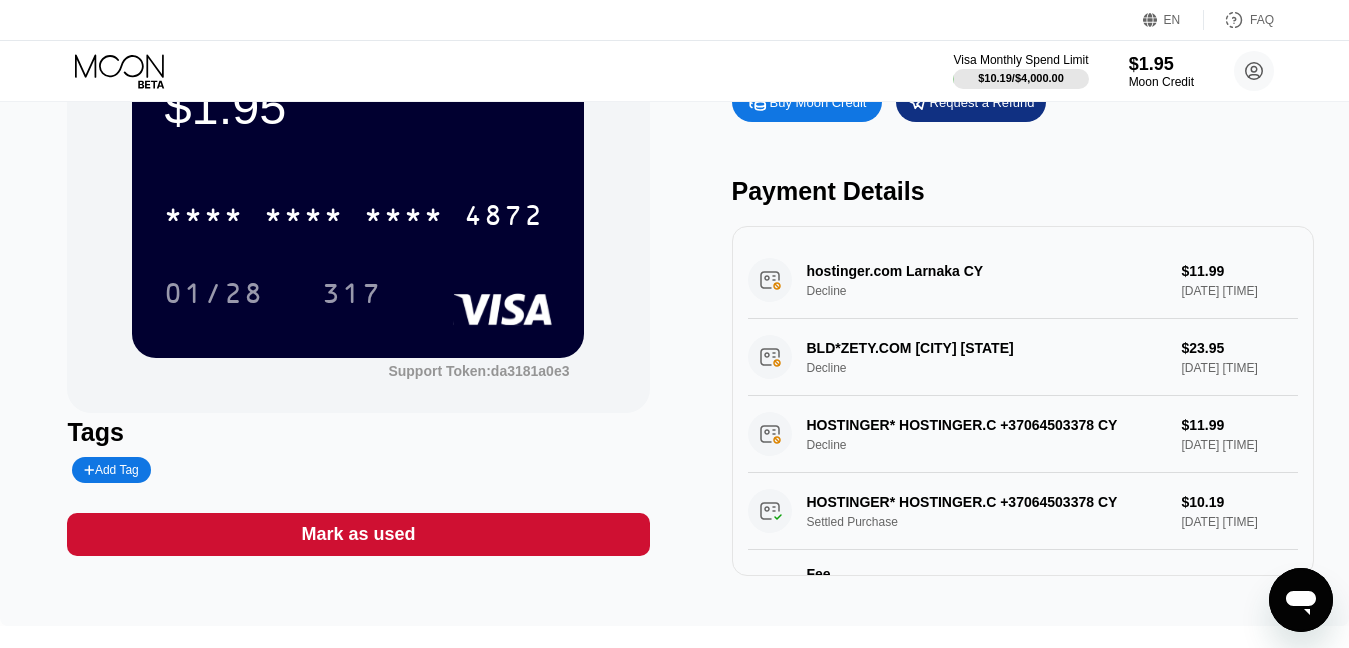 scroll, scrollTop: 36, scrollLeft: 0, axis: vertical 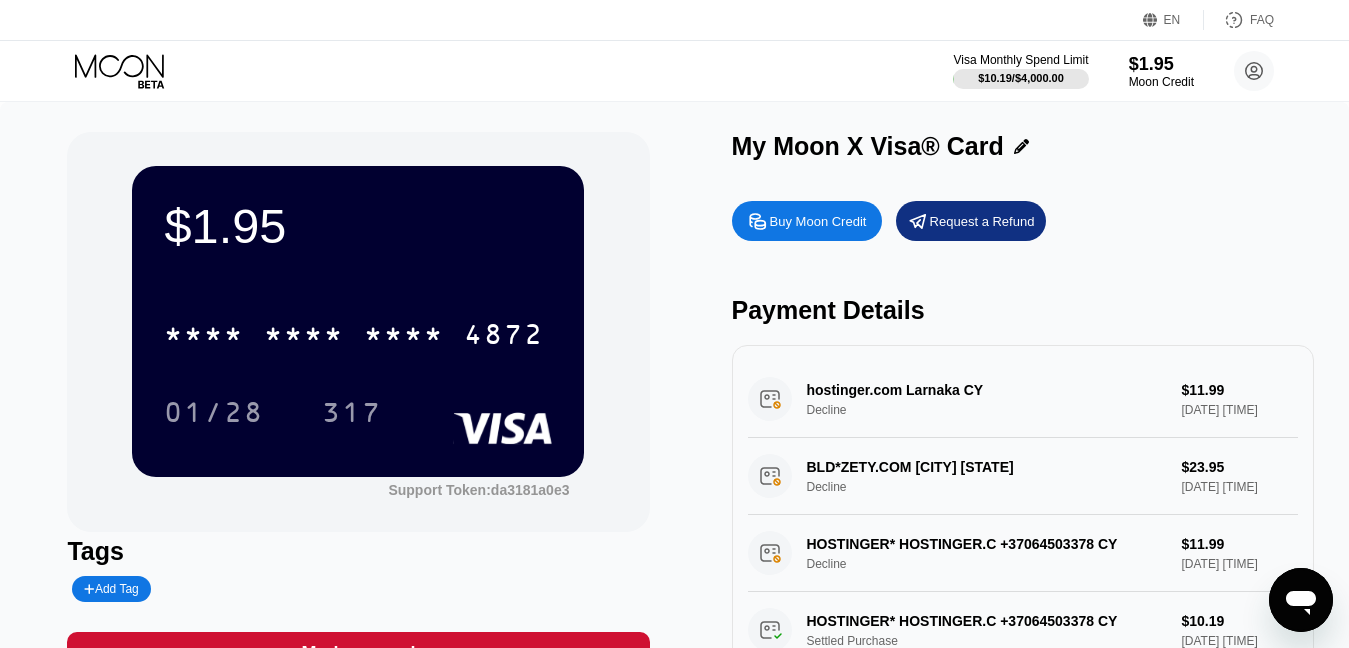 click on "hostinger.com            [CITY]      CY Decline $[PRICE] [DATE] [TIME]" at bounding box center [1023, 399] 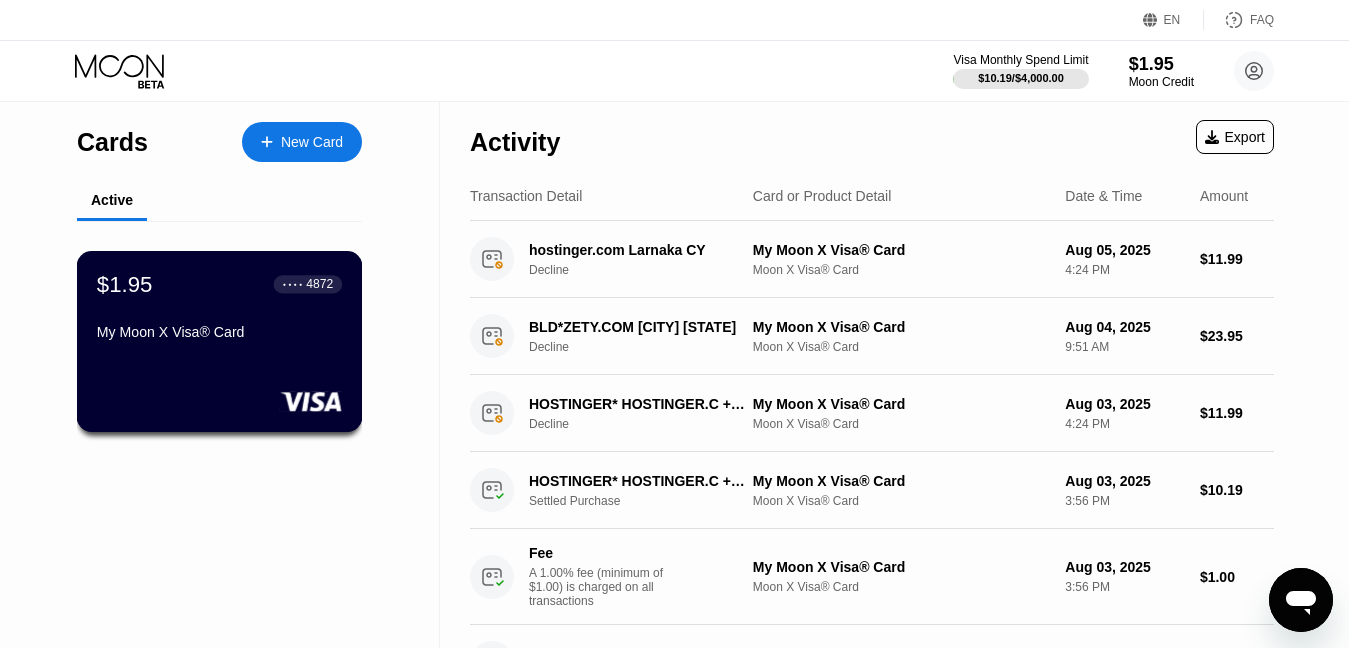 click on "$[PRICE] ● ● ● ● [CARD_LAST_FOUR] My Moon X Visa® Card" at bounding box center (219, 309) 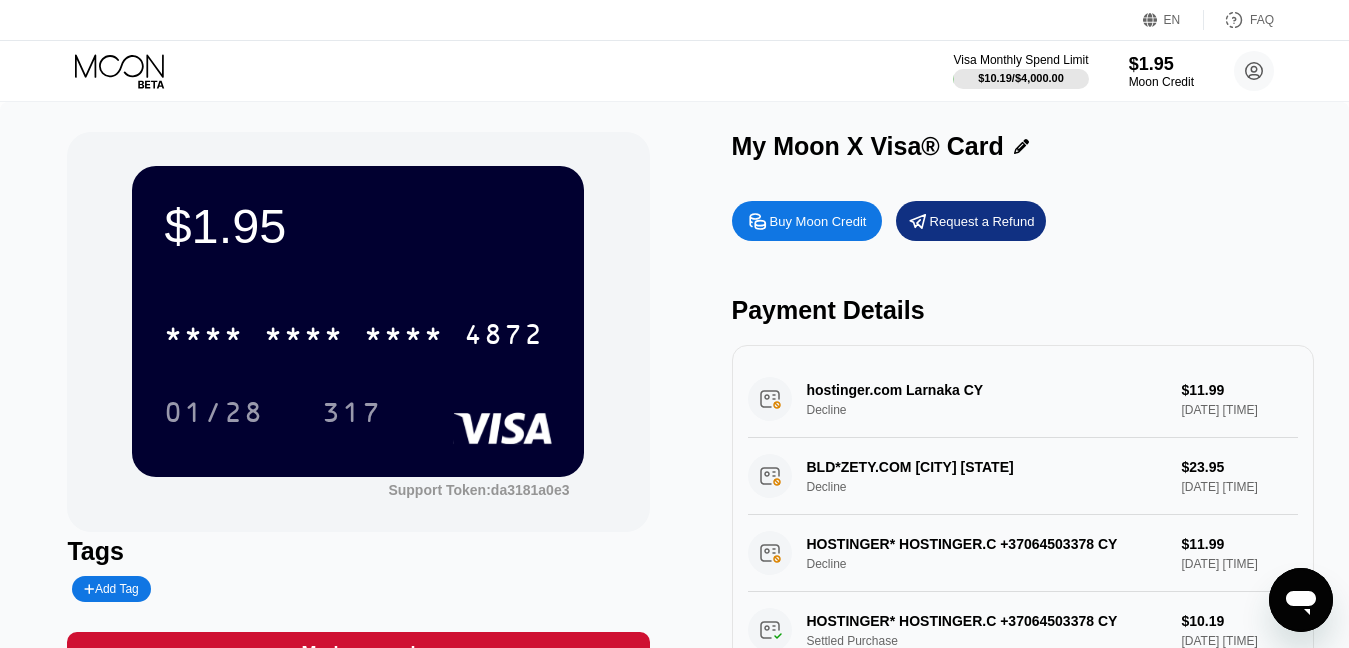 click on "Buy Moon Credit" at bounding box center (818, 221) 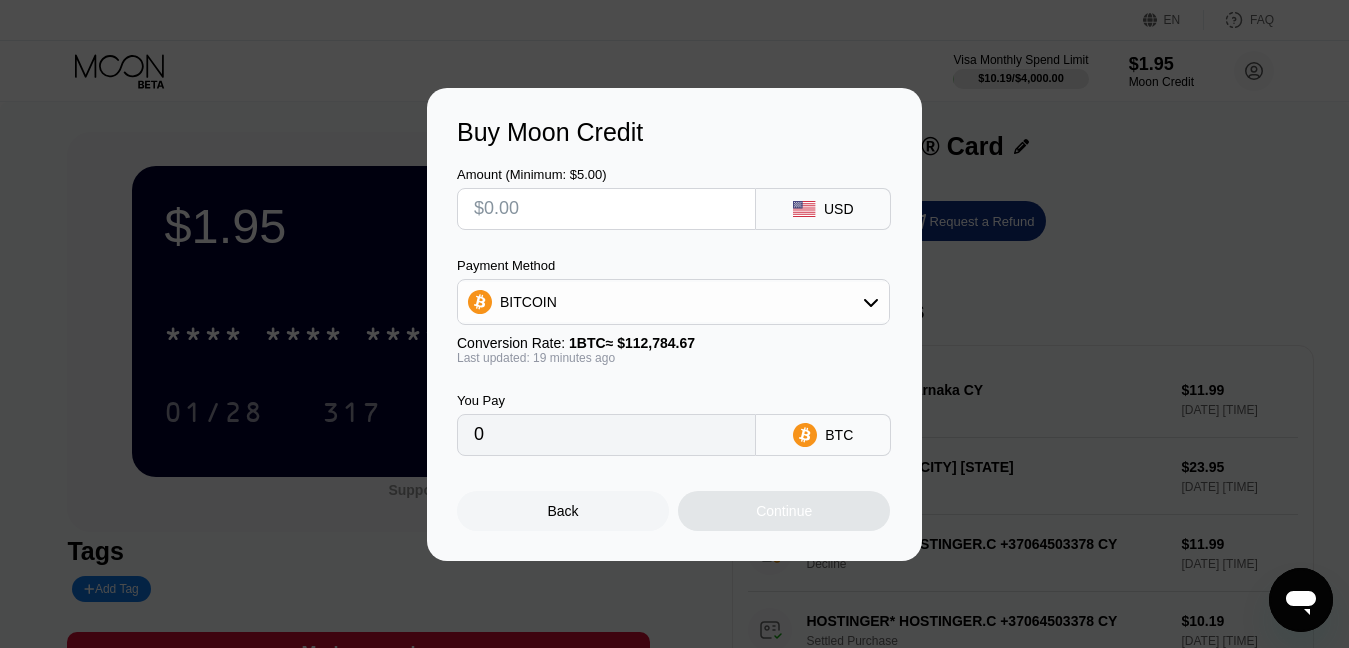 click at bounding box center (606, 209) 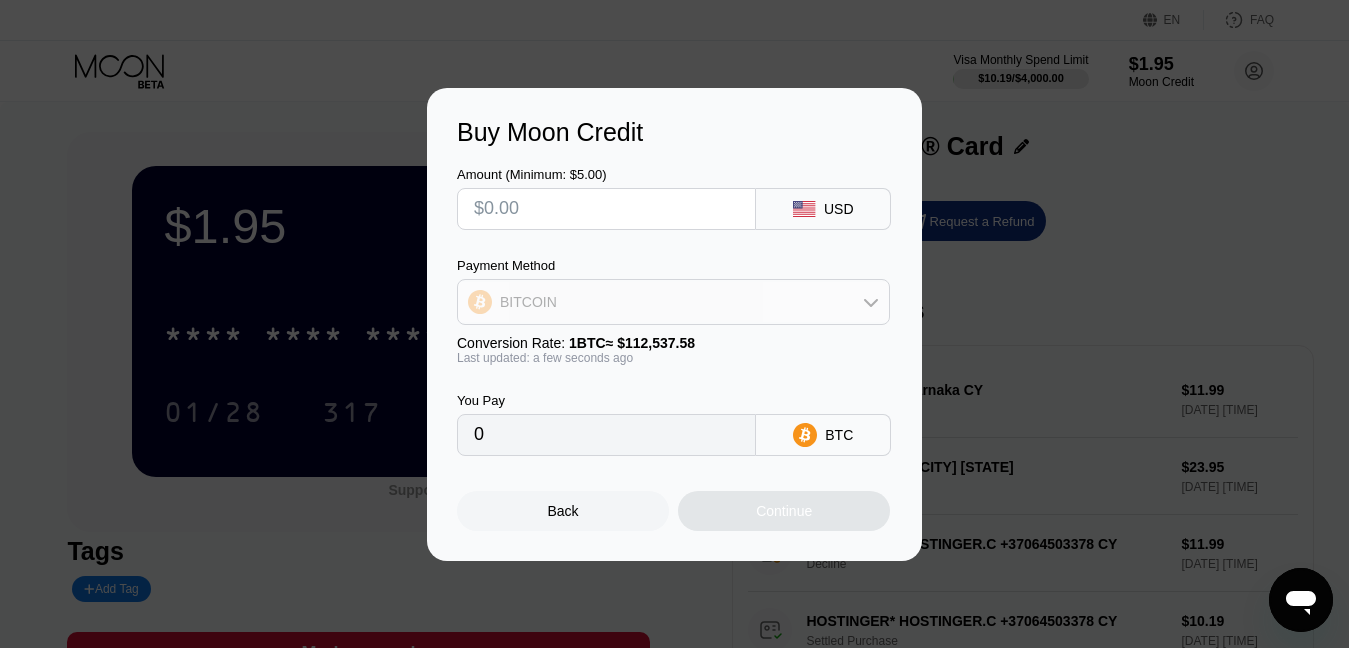 click on "BITCOIN" at bounding box center (673, 302) 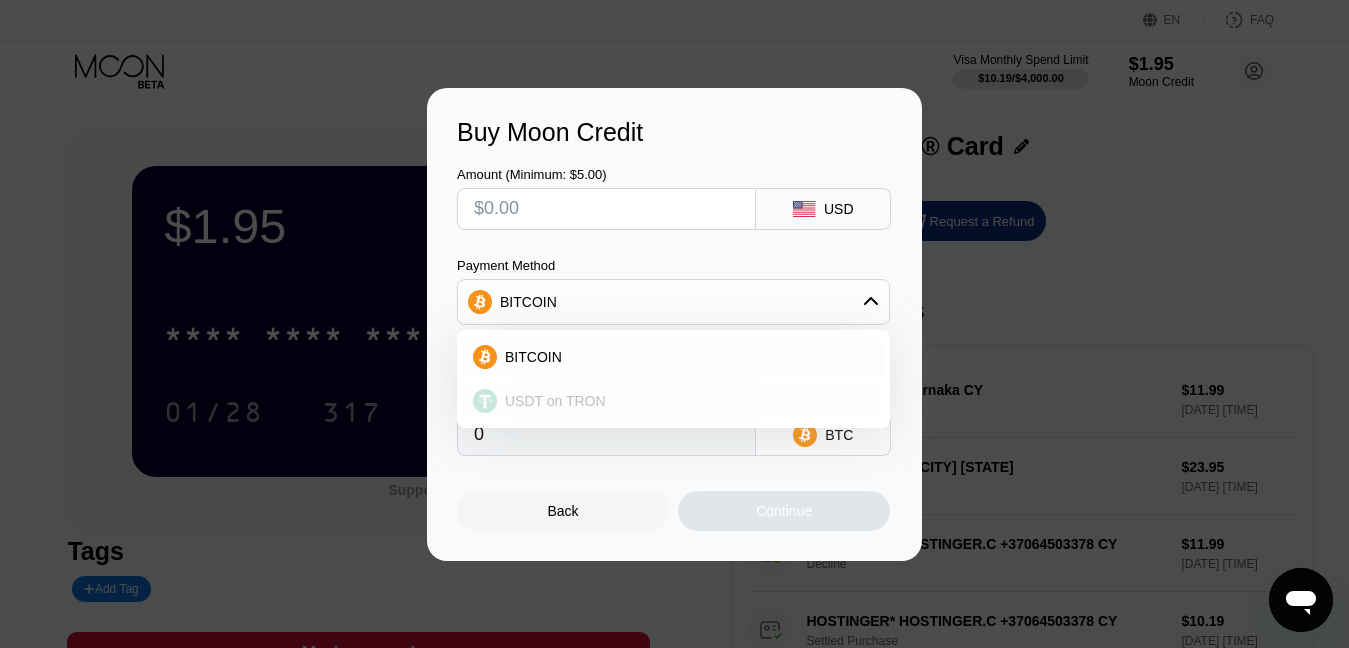click on "USDT on TRON" at bounding box center [555, 401] 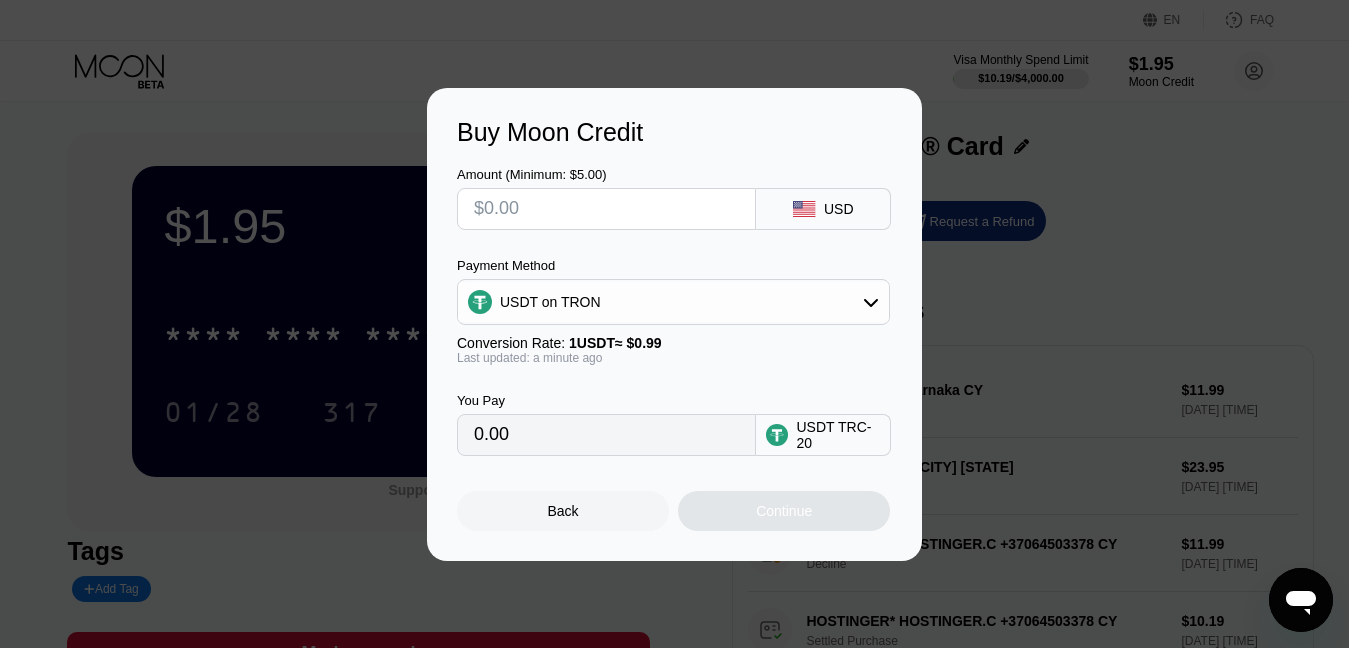 click at bounding box center (606, 209) 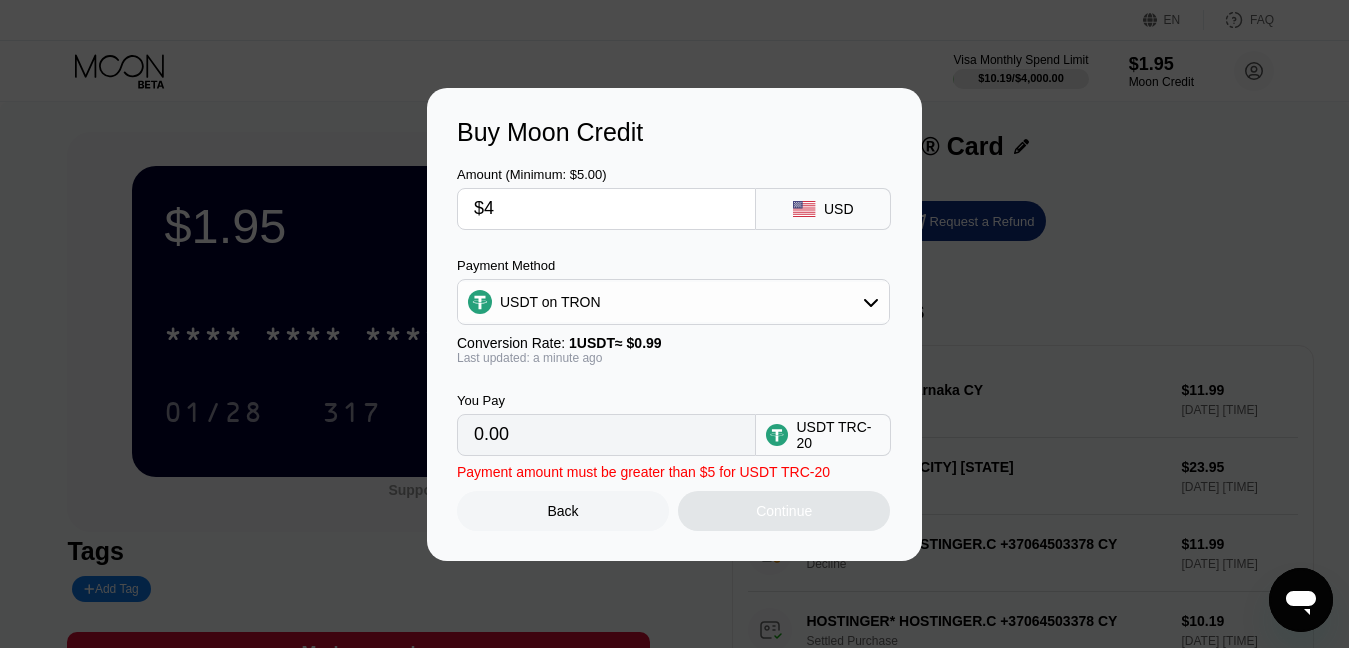 type on "4.04" 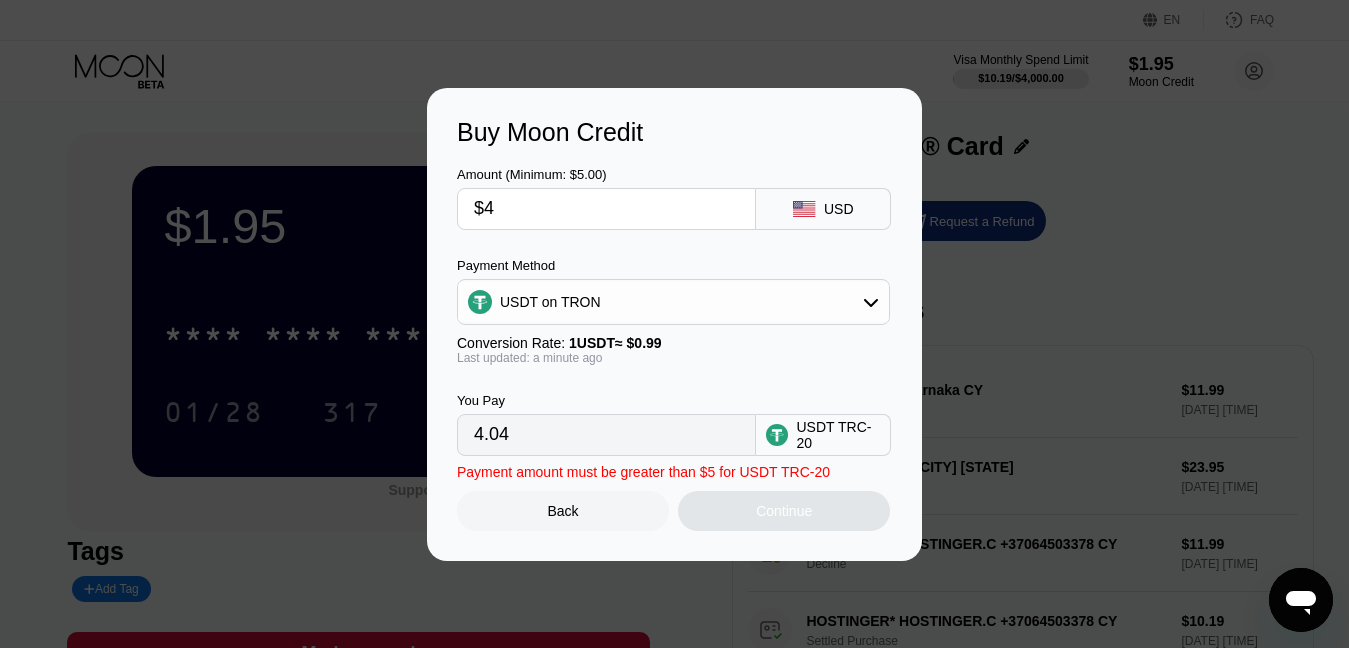 type on "$46" 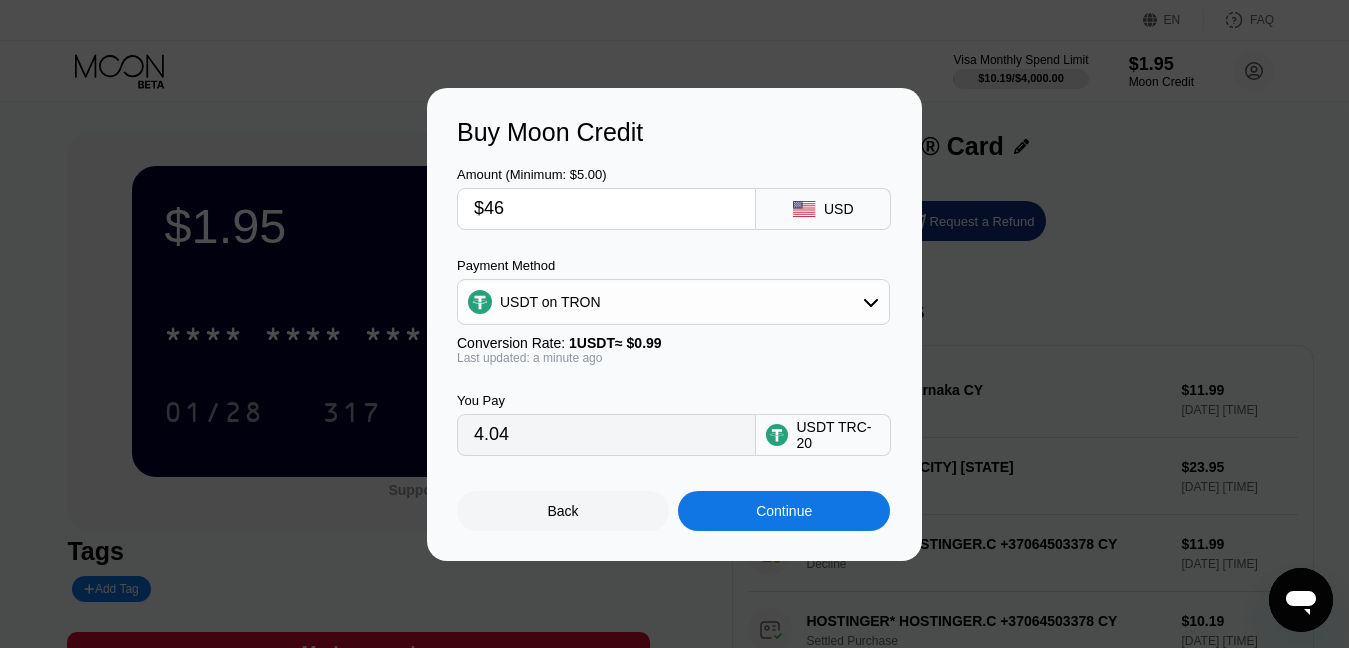 type on "46.46" 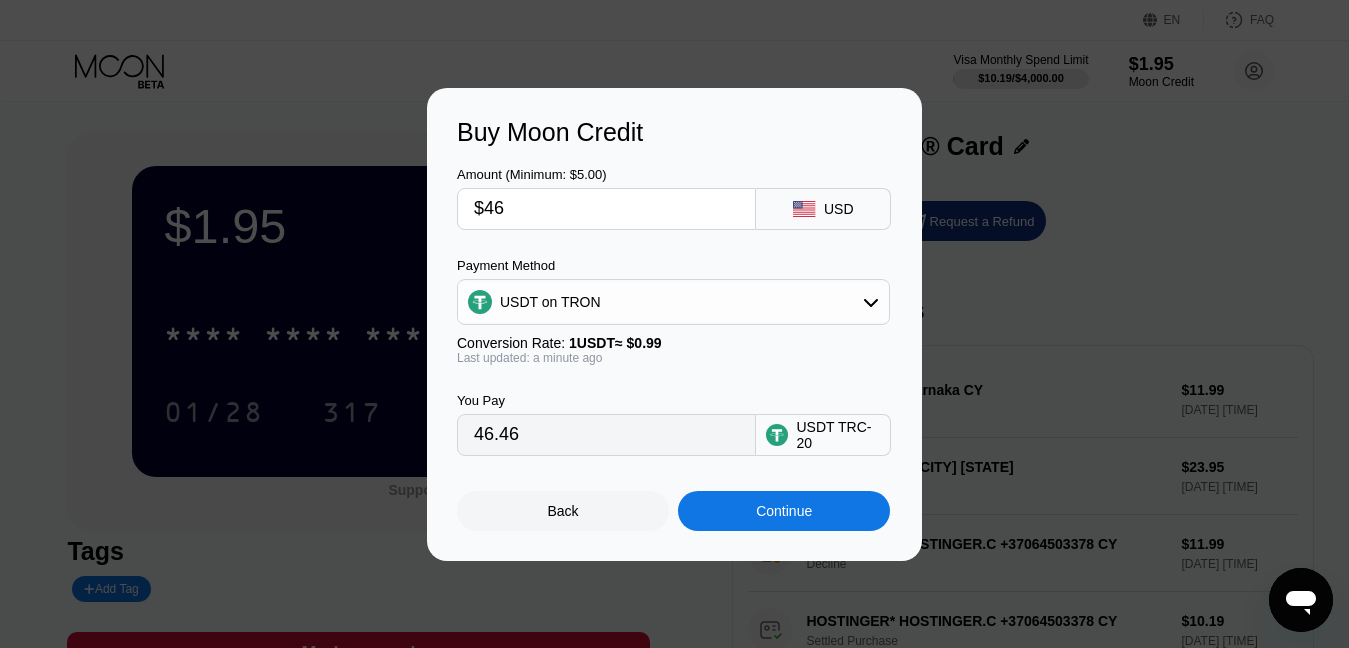 type on "$4" 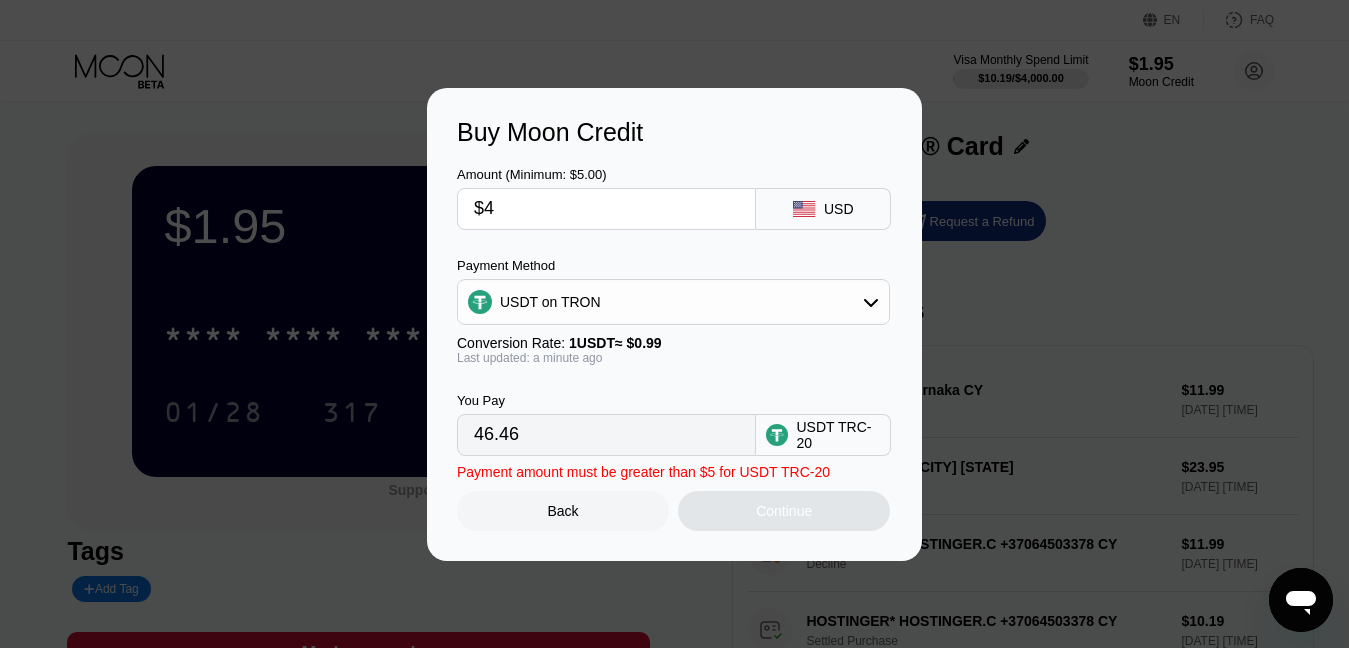 type on "4.04" 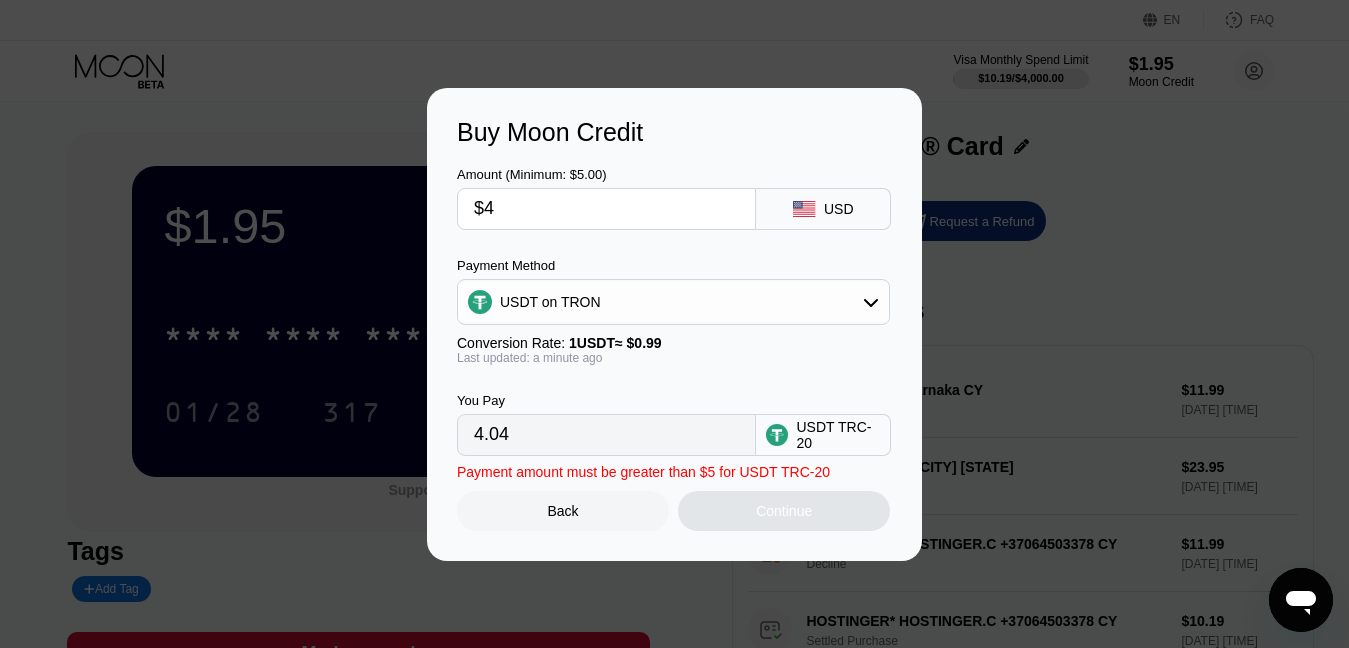 type on "$45" 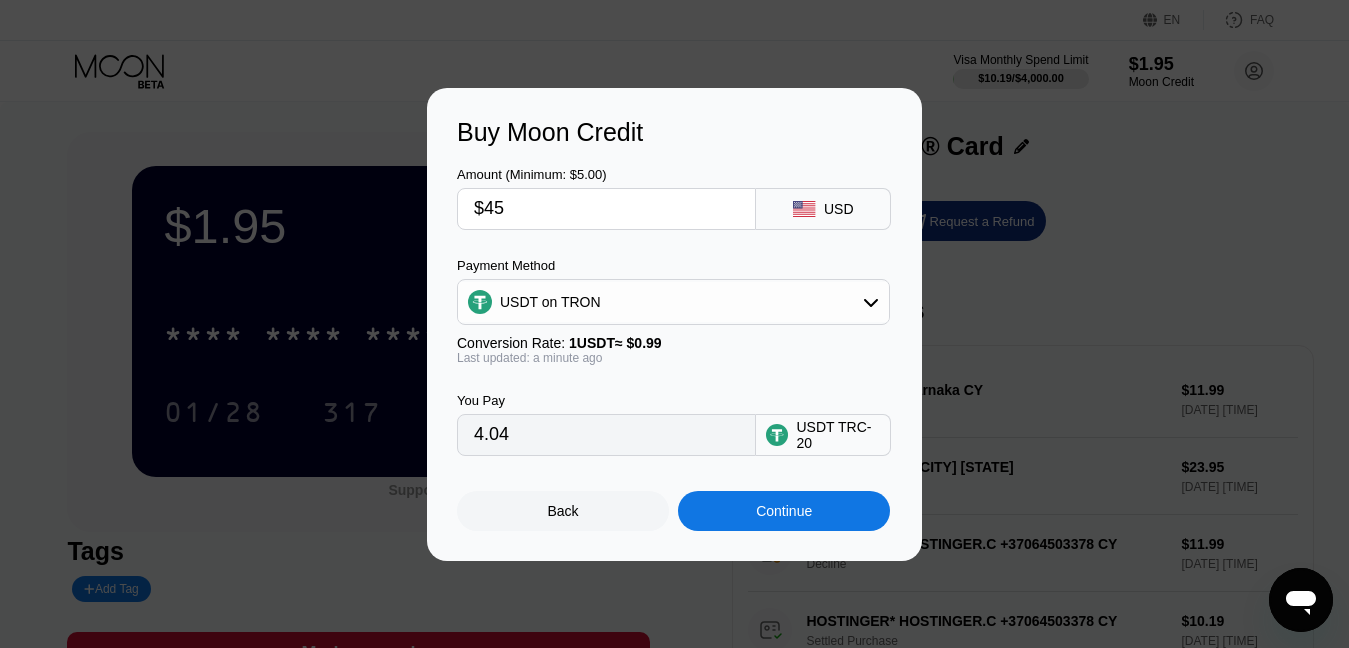 type on "45.45" 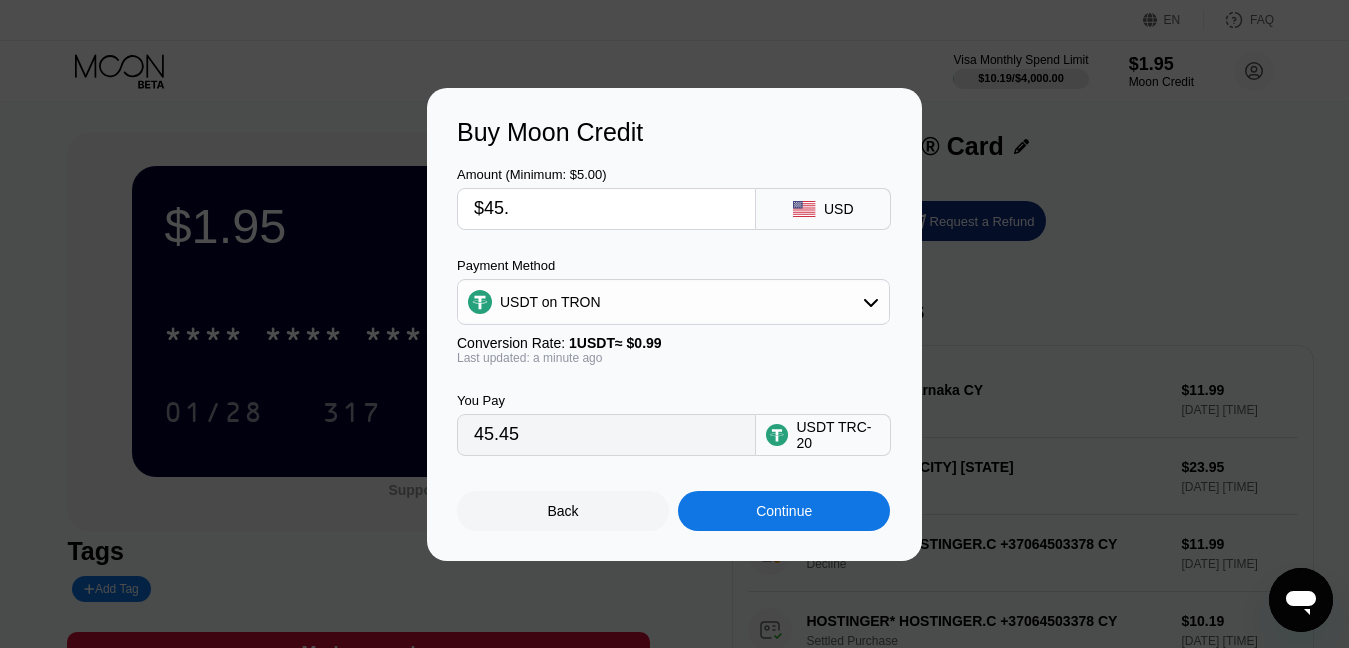 type on "$45.5" 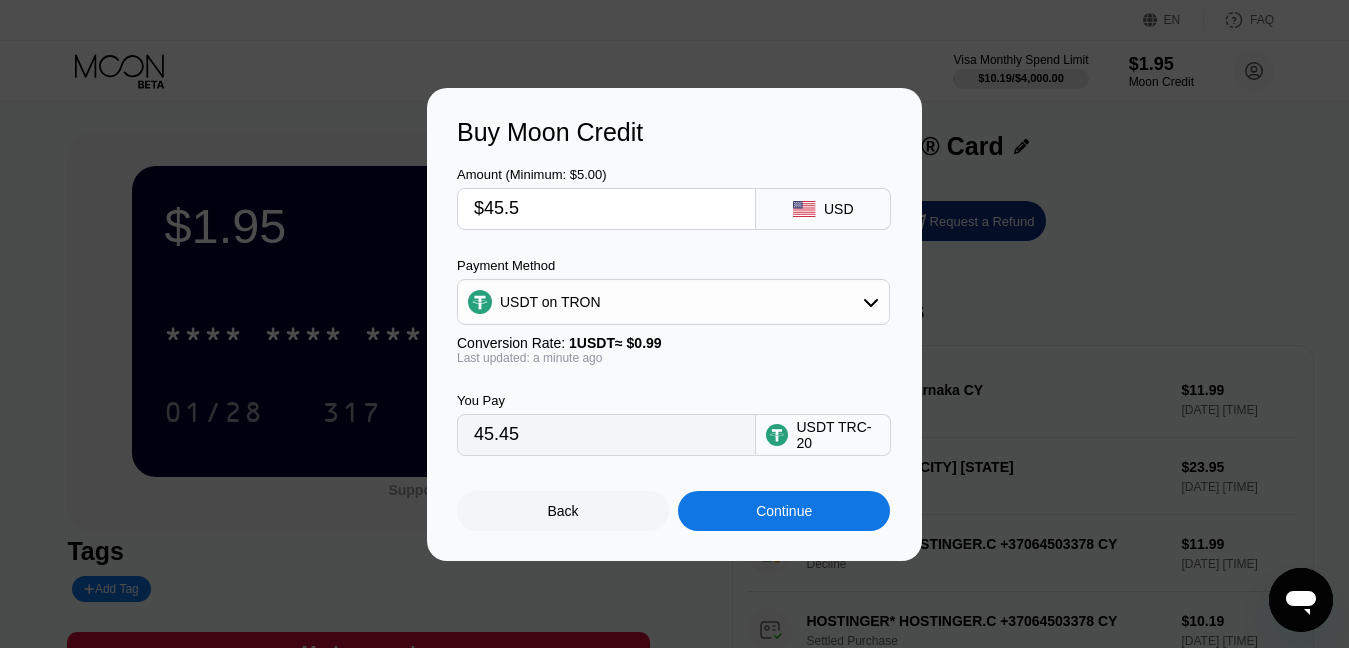 type on "45.96" 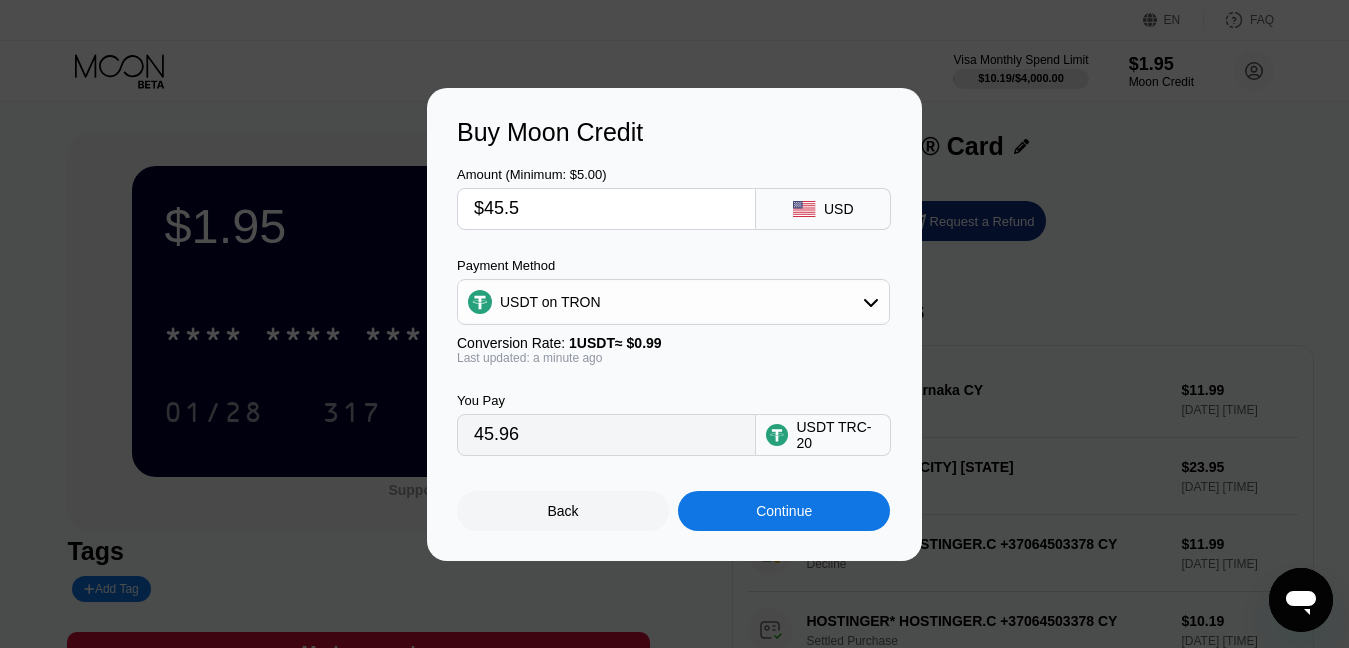 type on "$45.5" 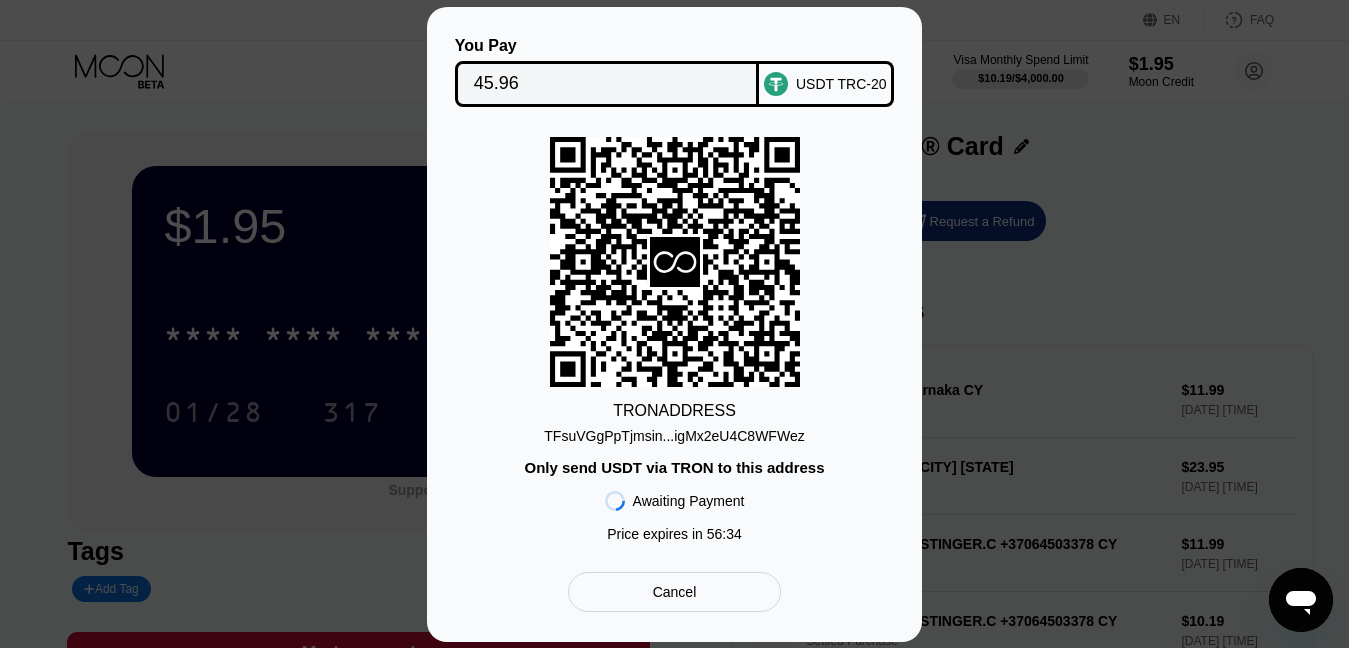 click on "Cancel" at bounding box center (675, 592) 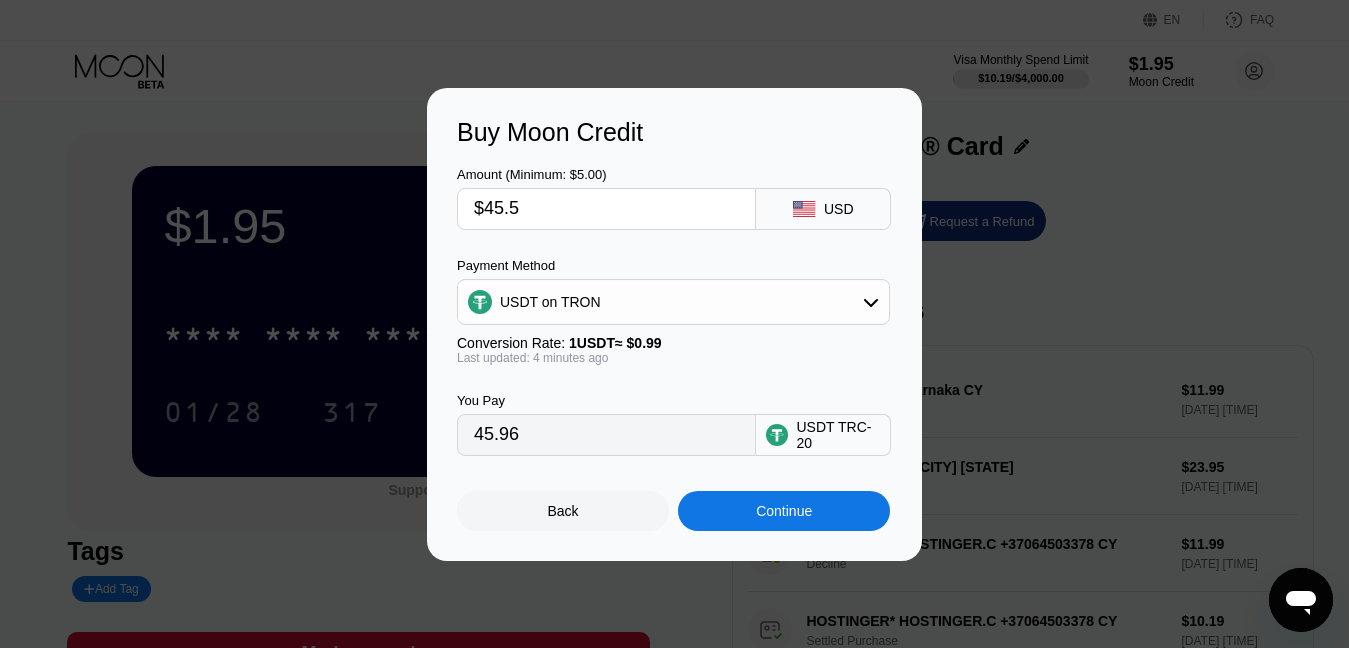 click on "$45.5" at bounding box center [606, 209] 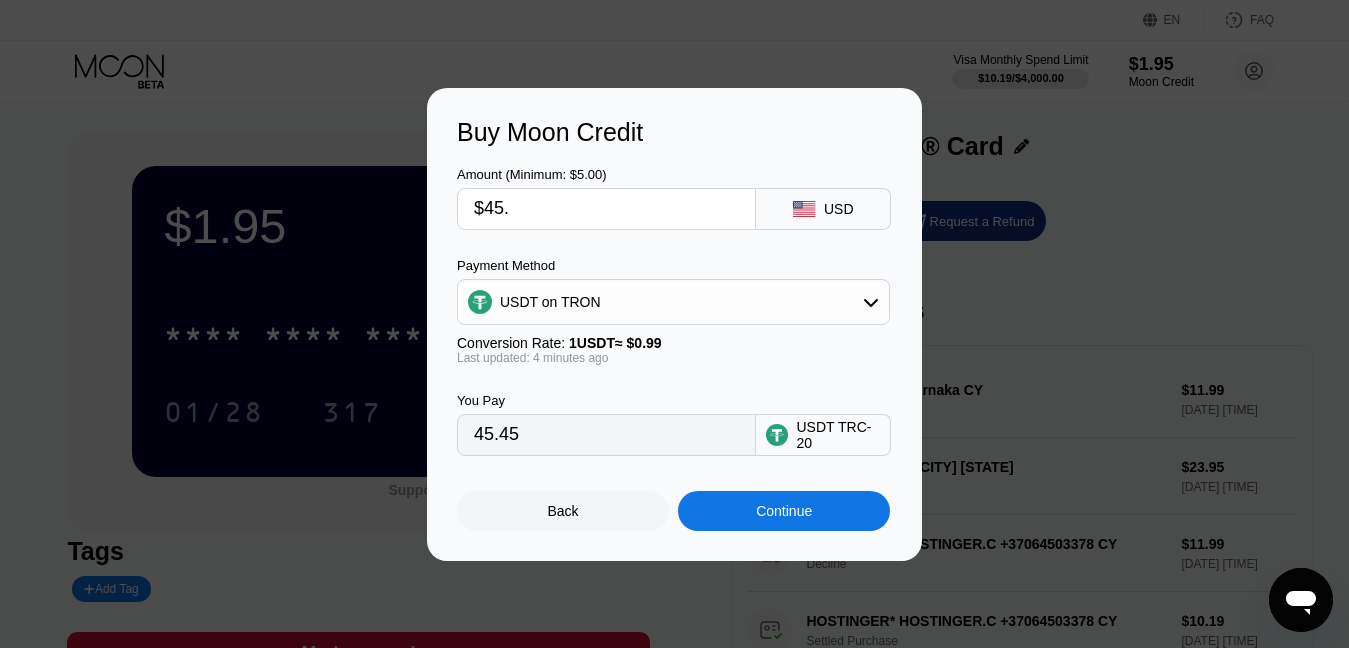 type on "45.45" 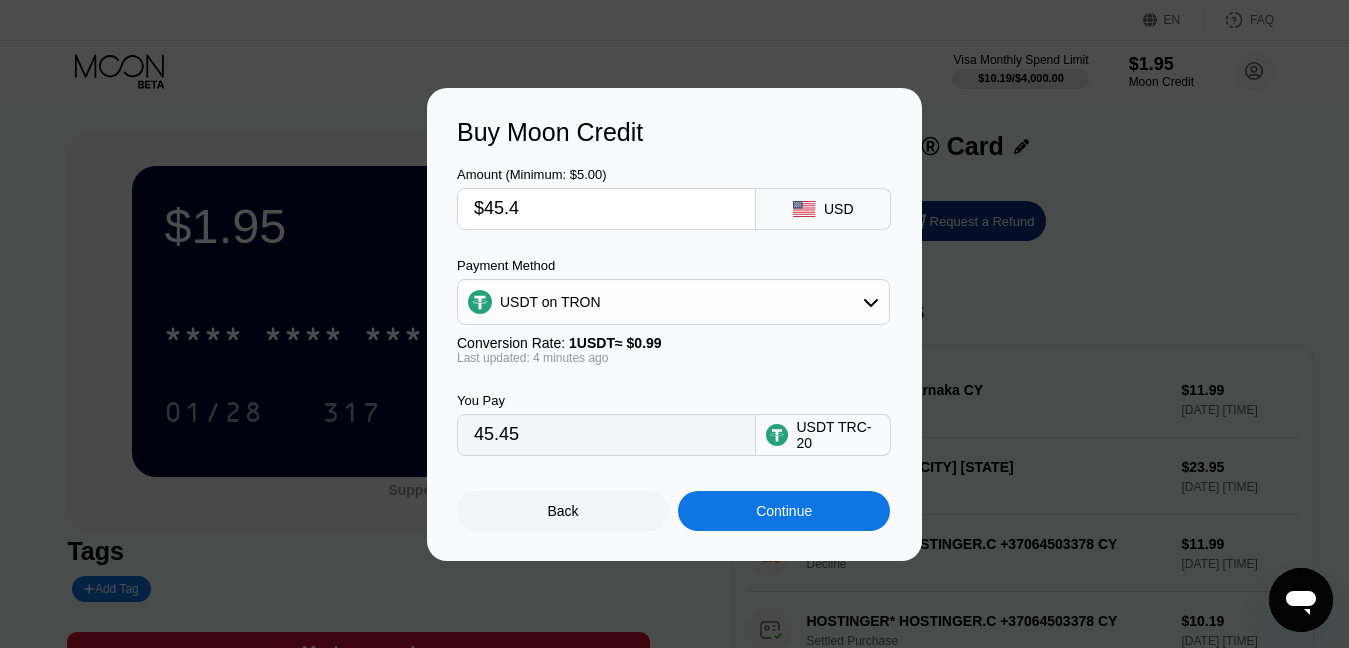 type on "45.86" 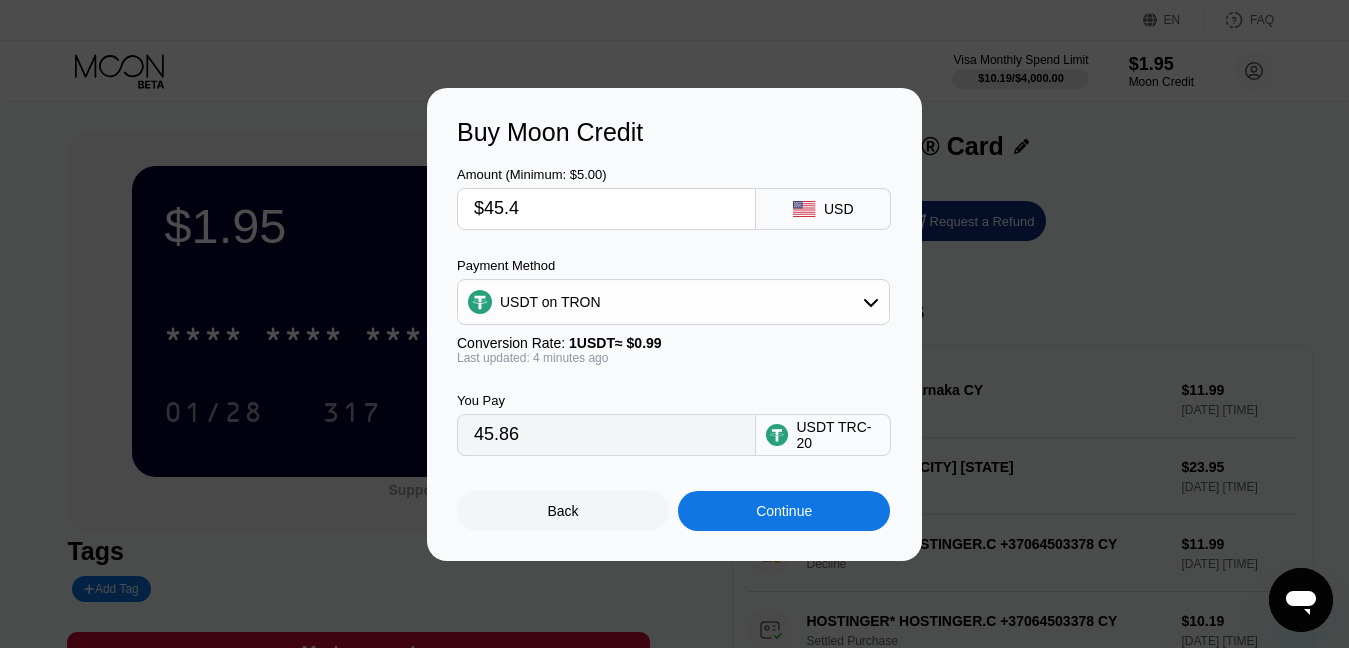 type on "$45.4" 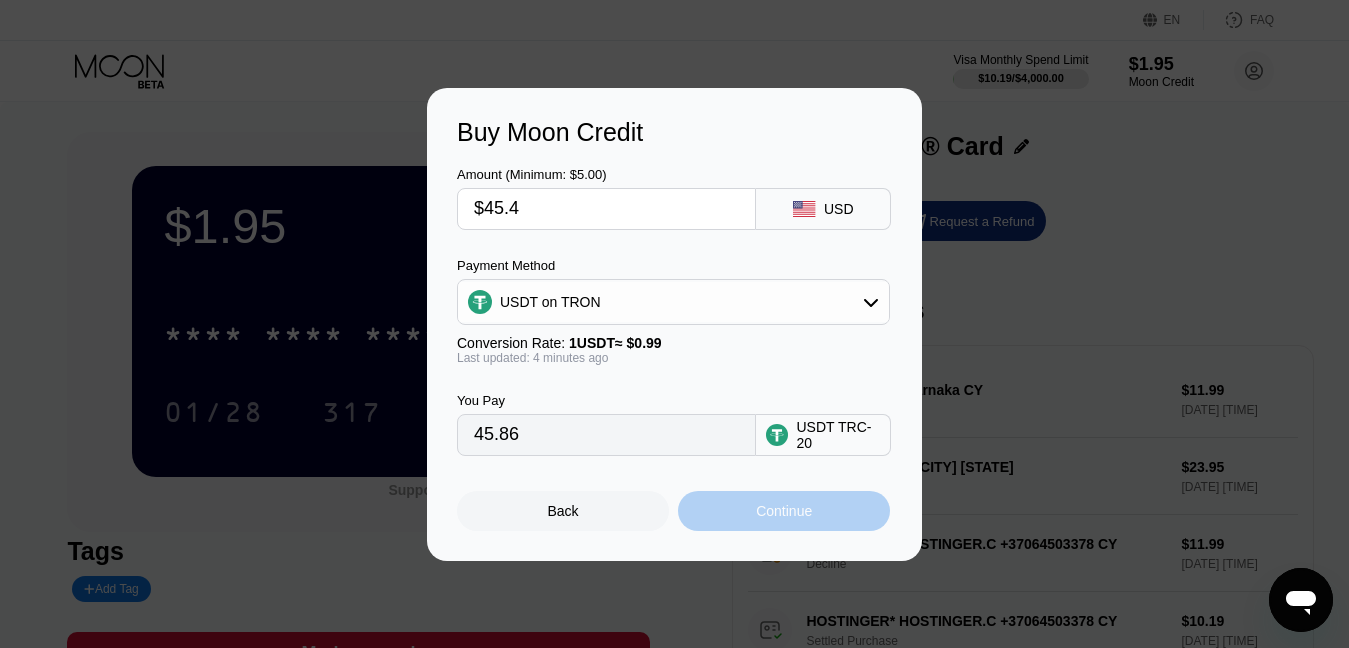 click on "Continue" at bounding box center [784, 511] 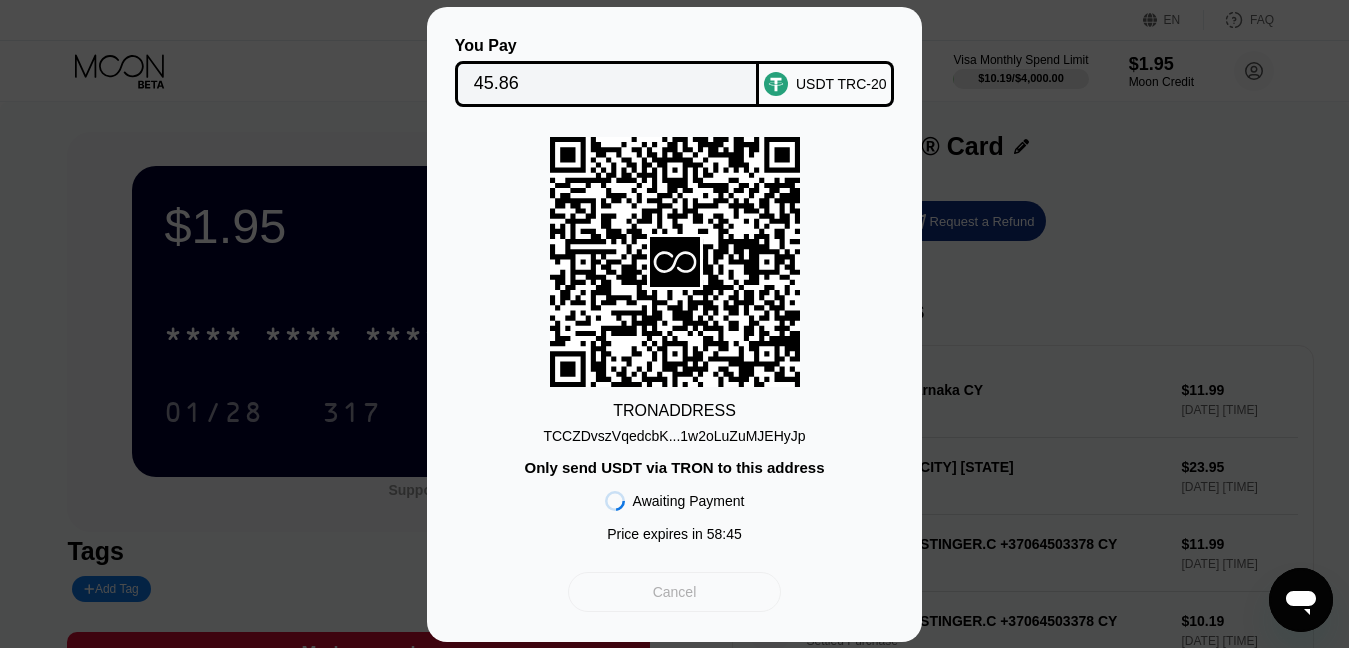 click on "Cancel" at bounding box center [675, 592] 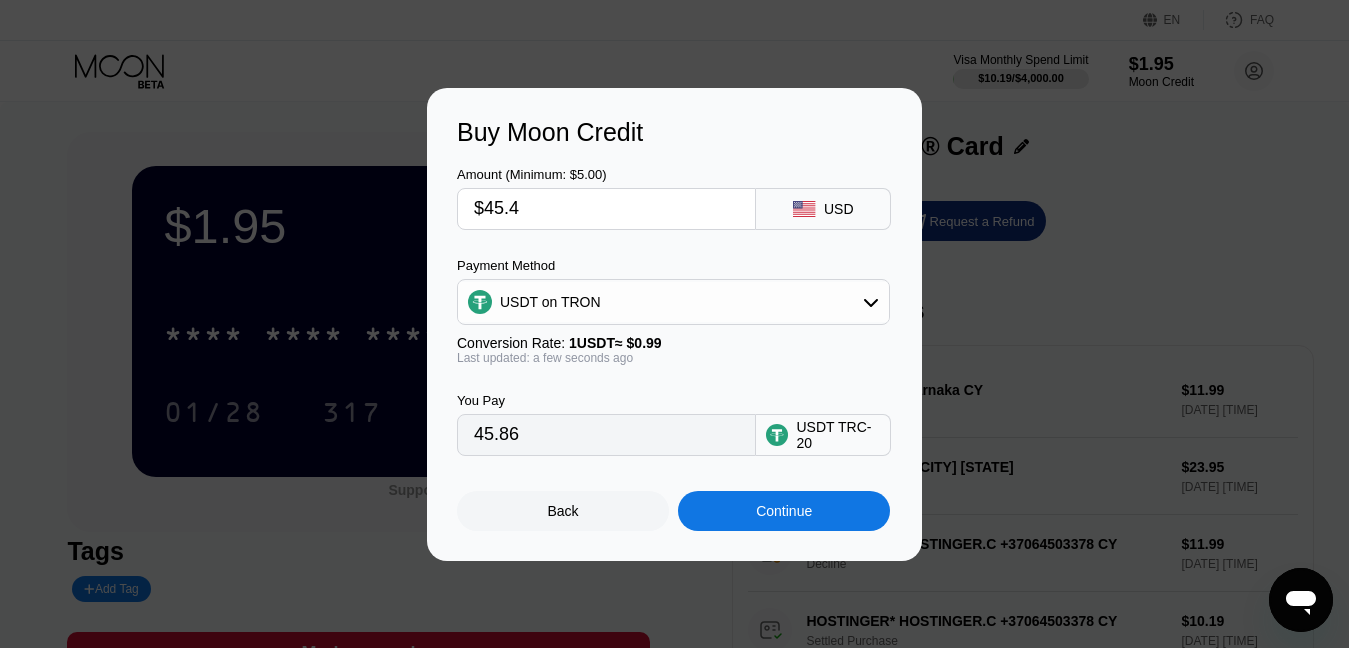 click on "$45.4" at bounding box center [606, 209] 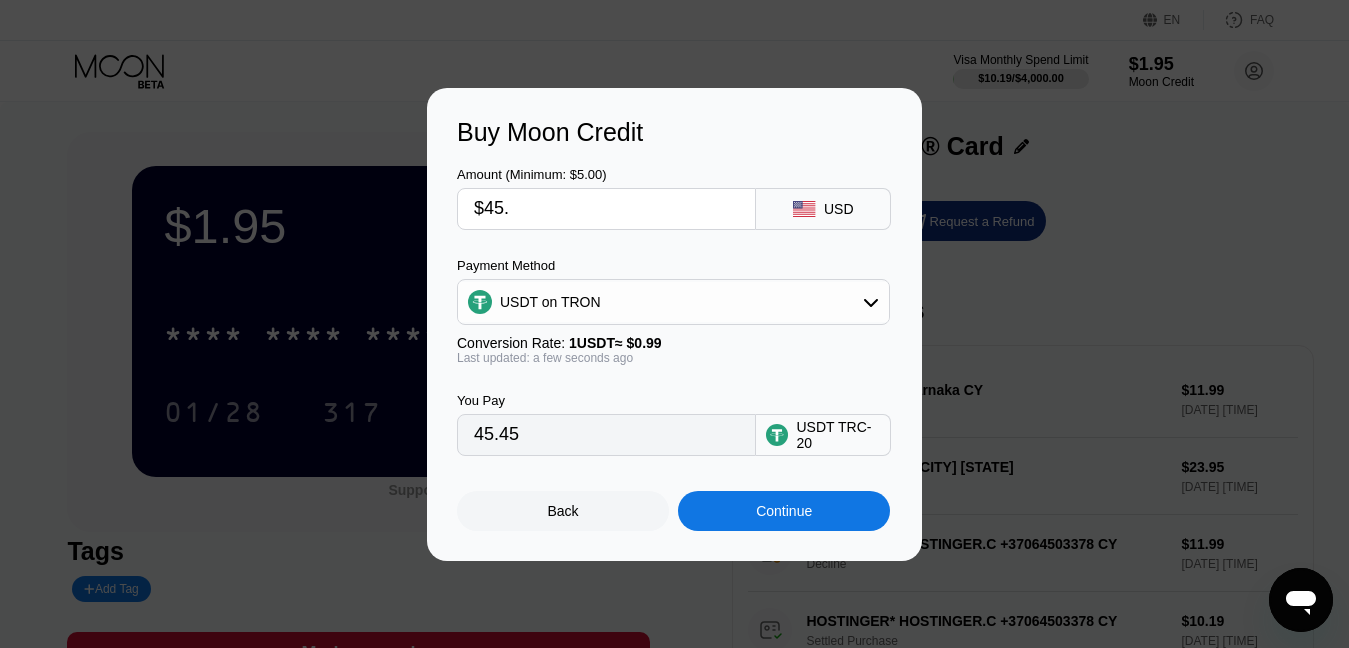 type on "45.45" 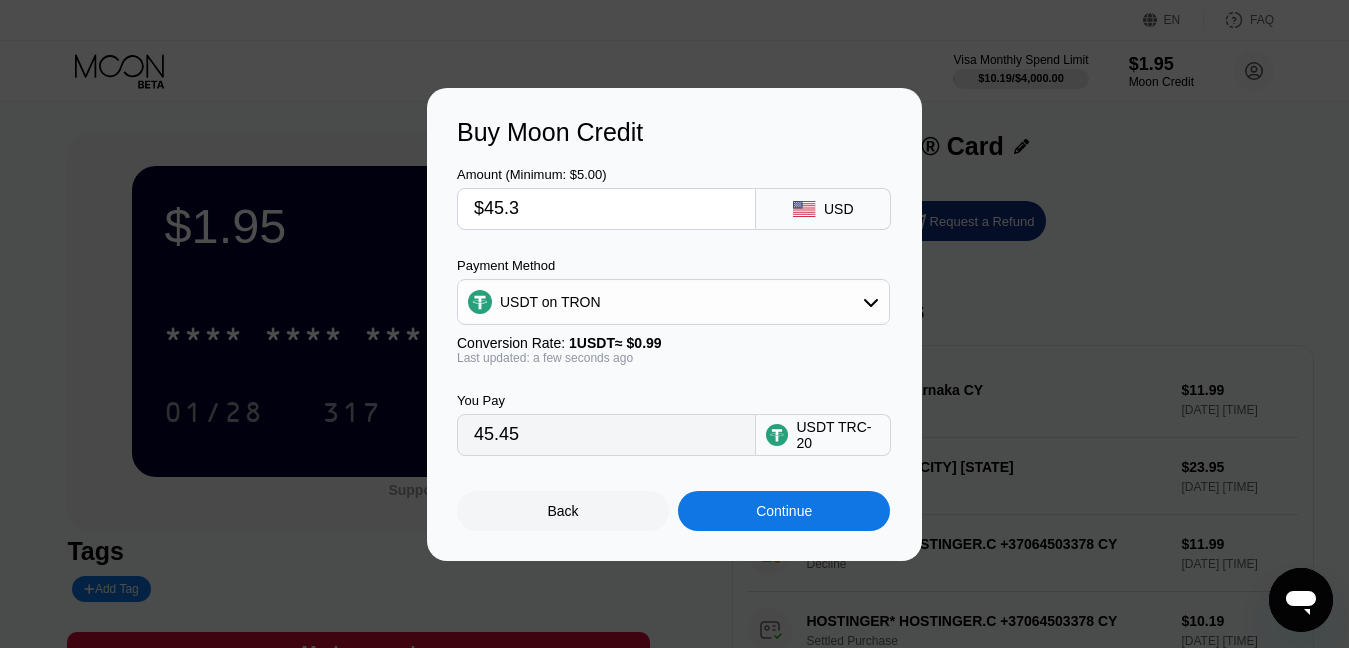 type on "45.76" 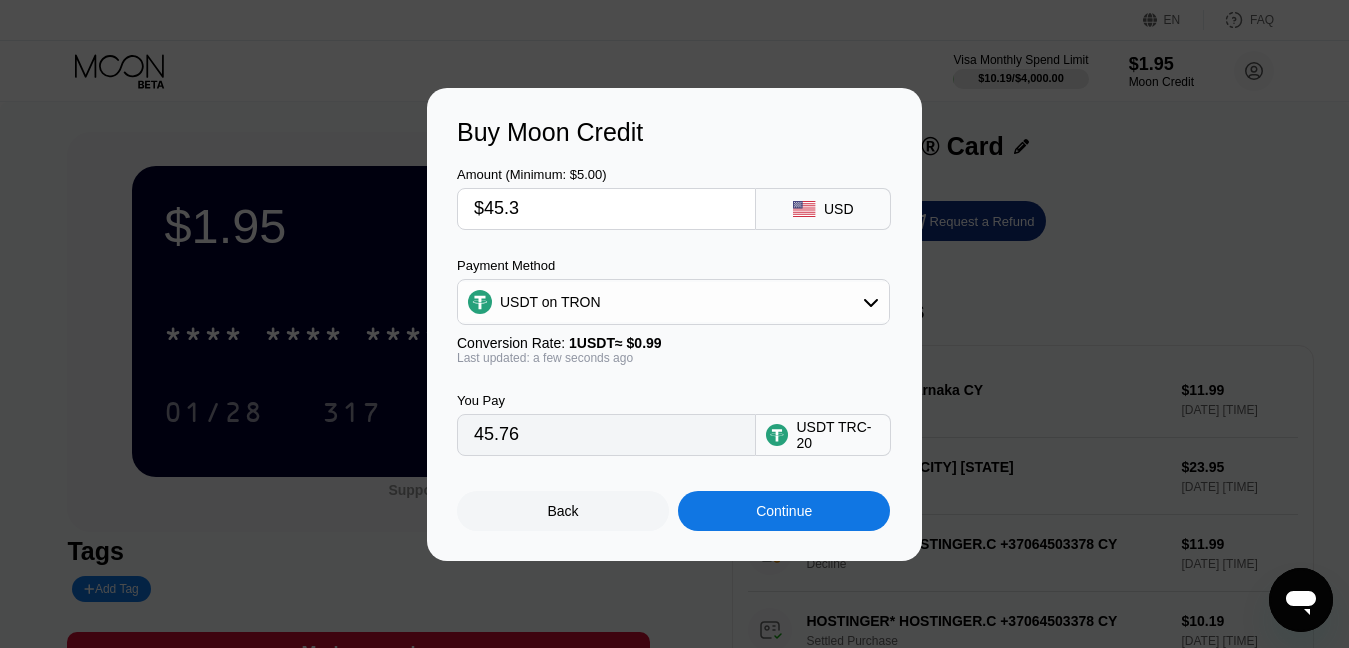 type on "$45.3" 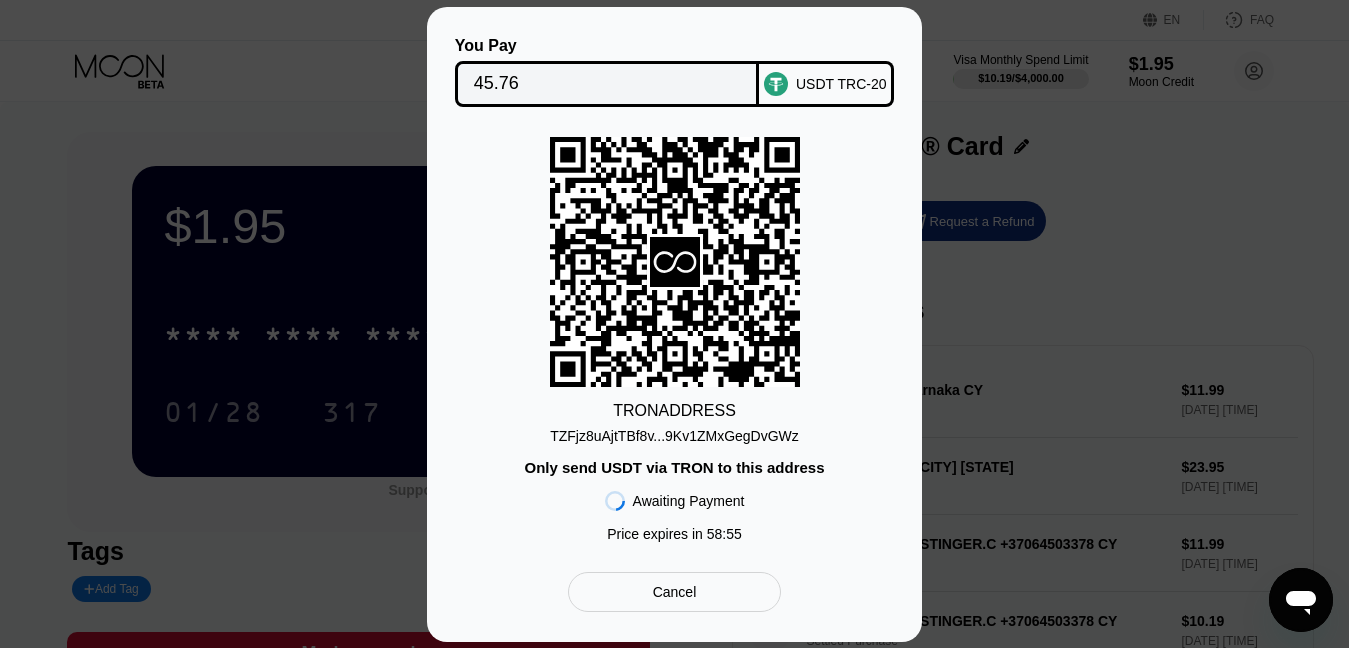 click on "Cancel" at bounding box center (674, 592) 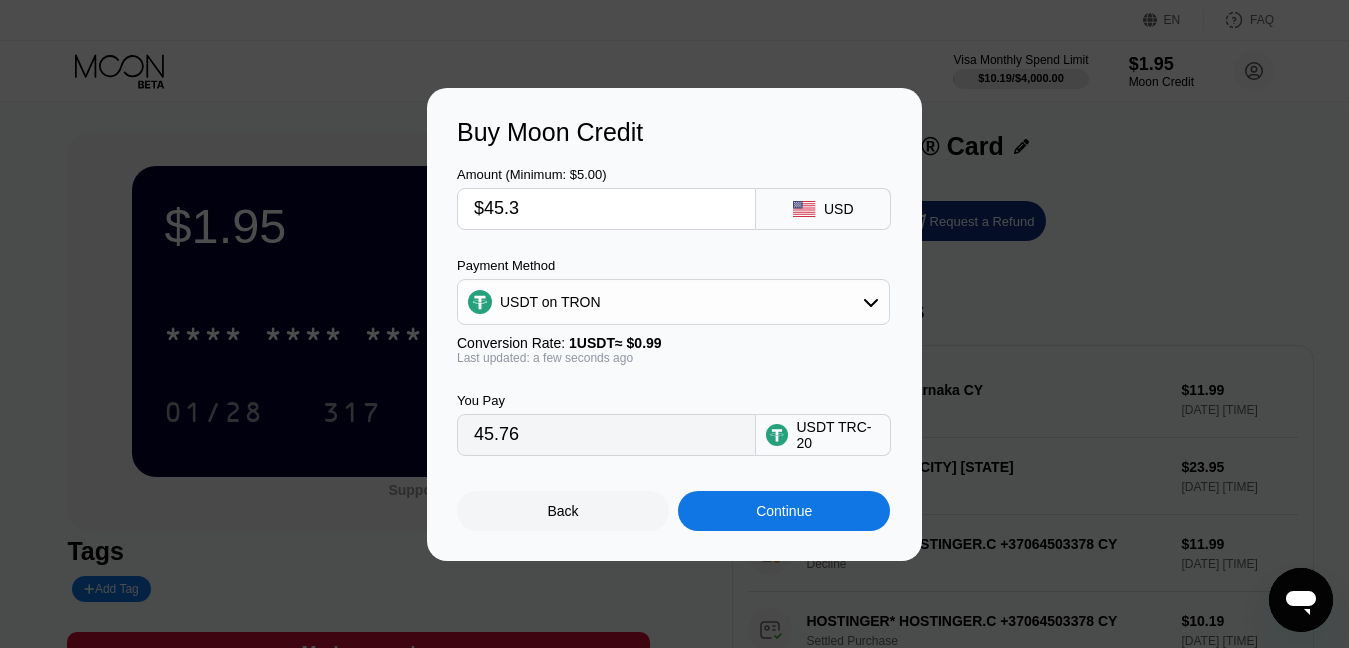 click on "$45.3" at bounding box center (606, 209) 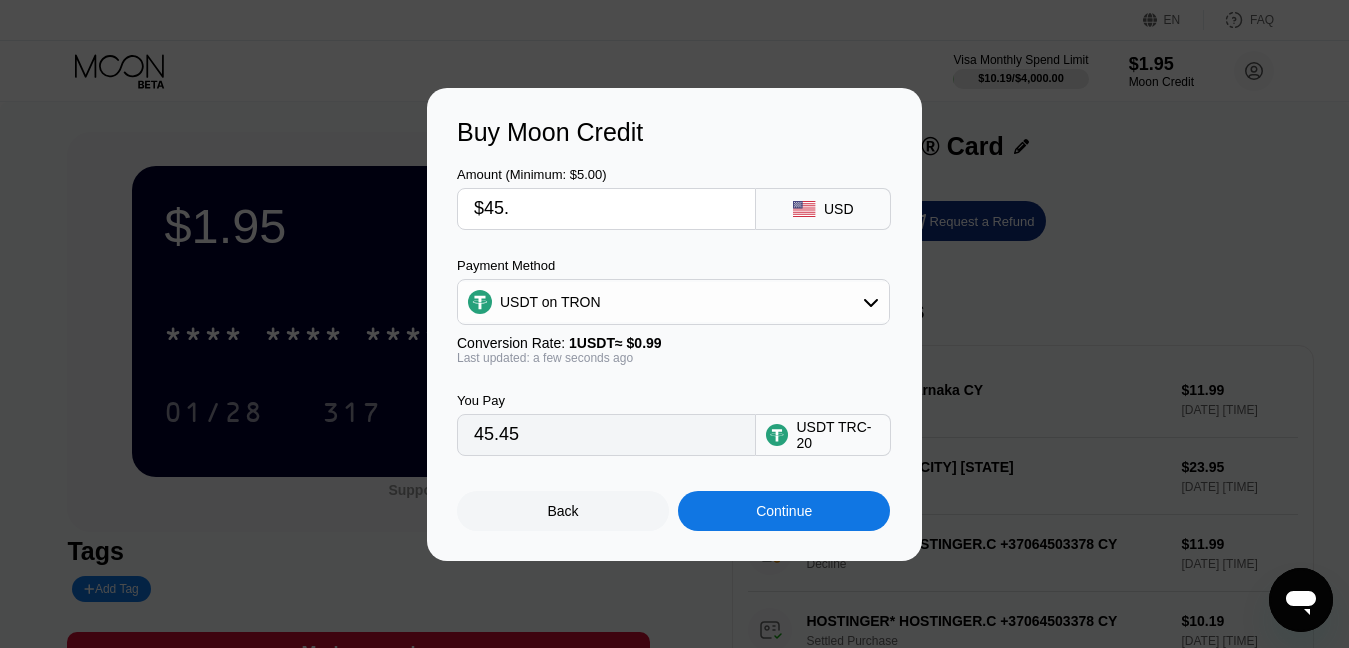 type on "45.45" 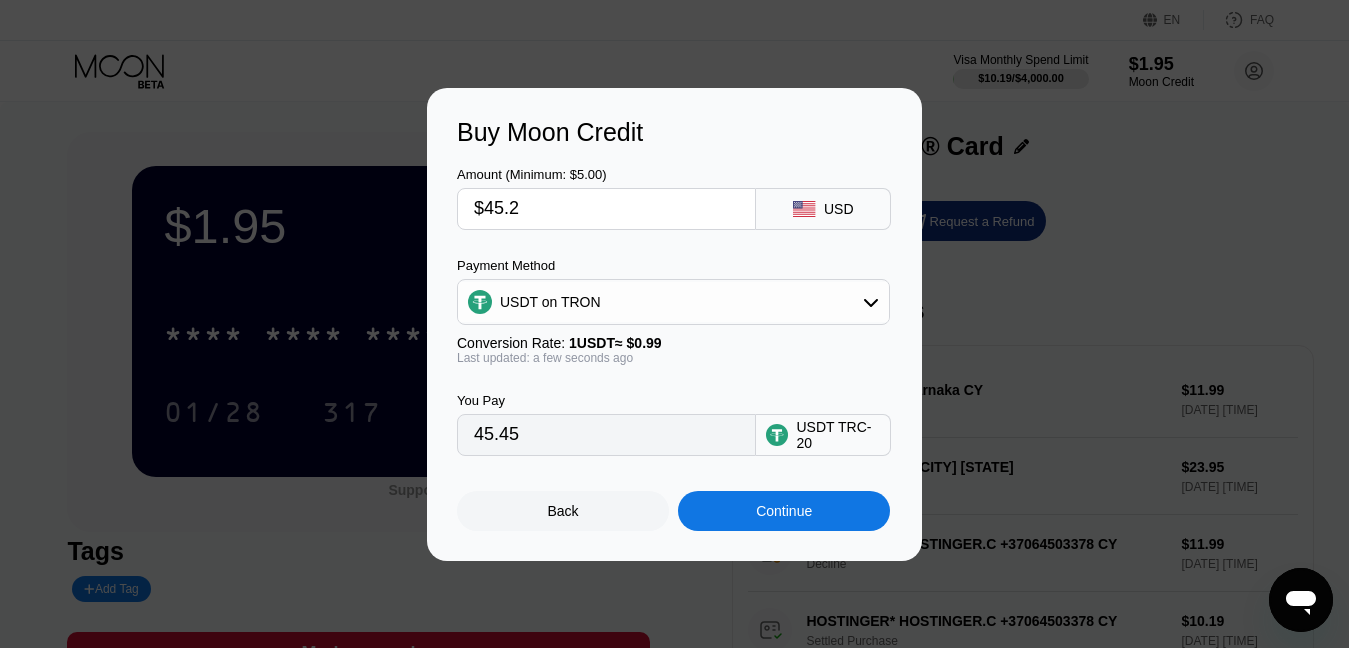 type on "45.66" 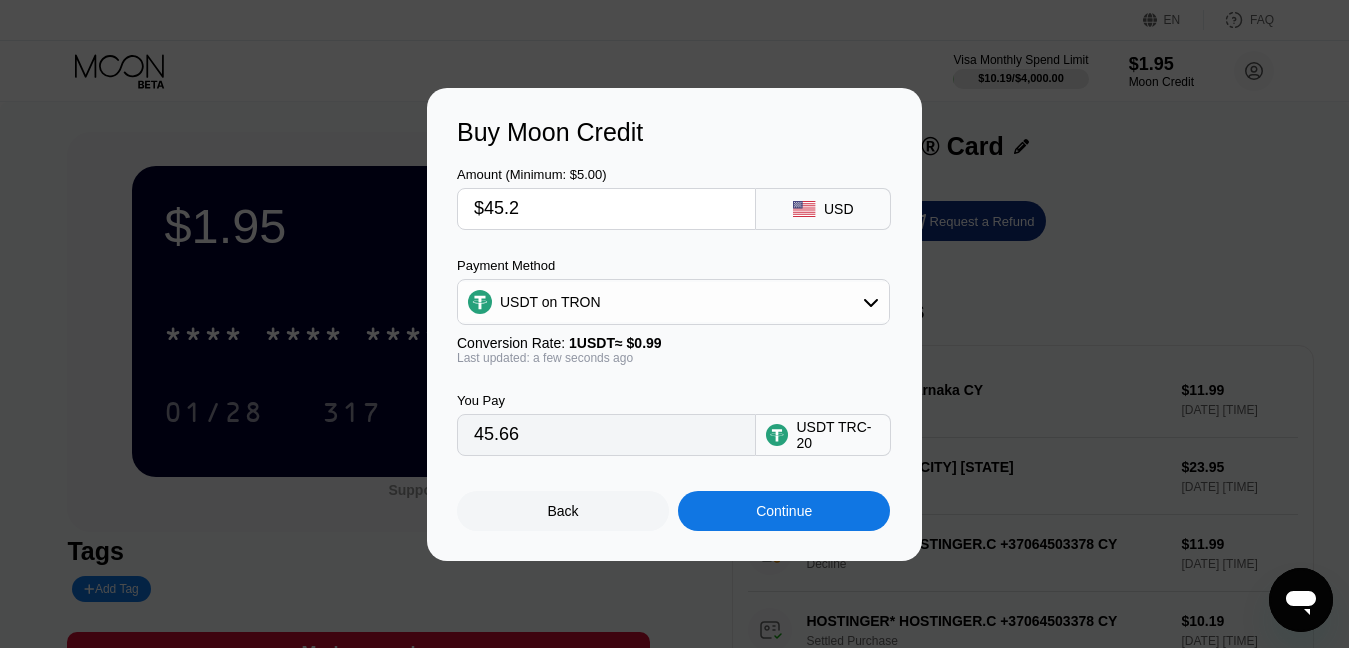 type on "$45." 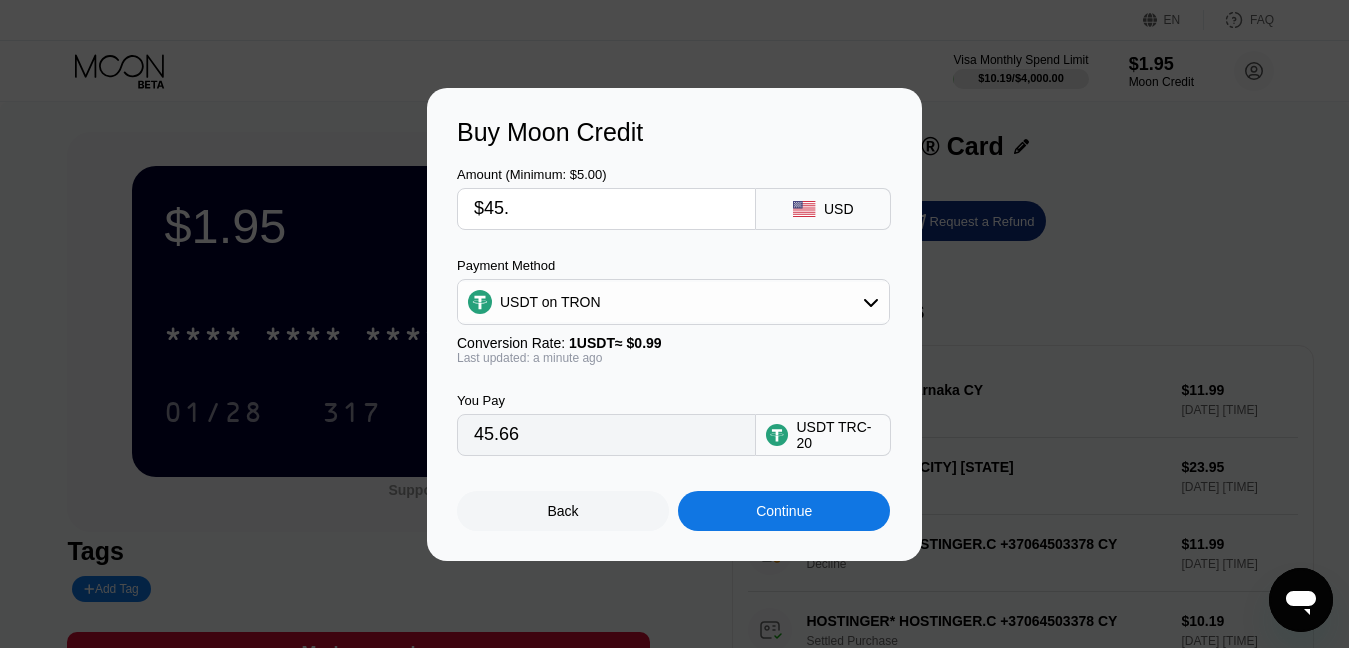 type on "45.45" 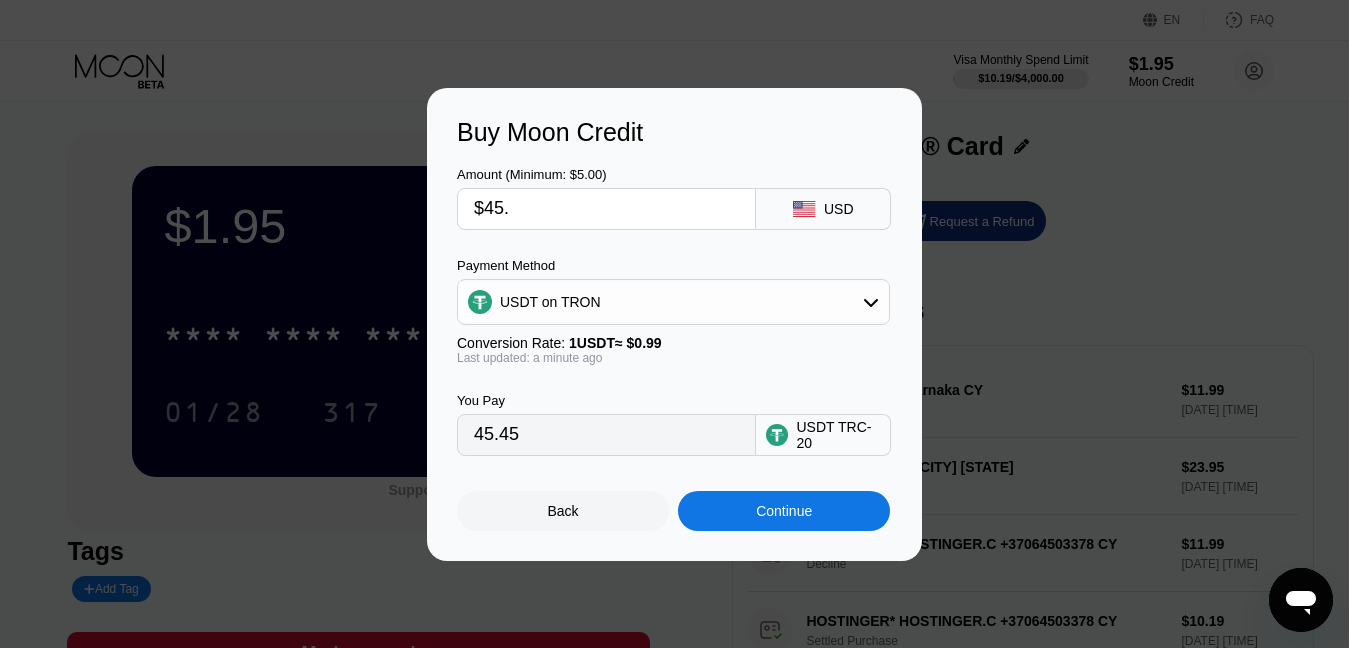 type on "$45.1" 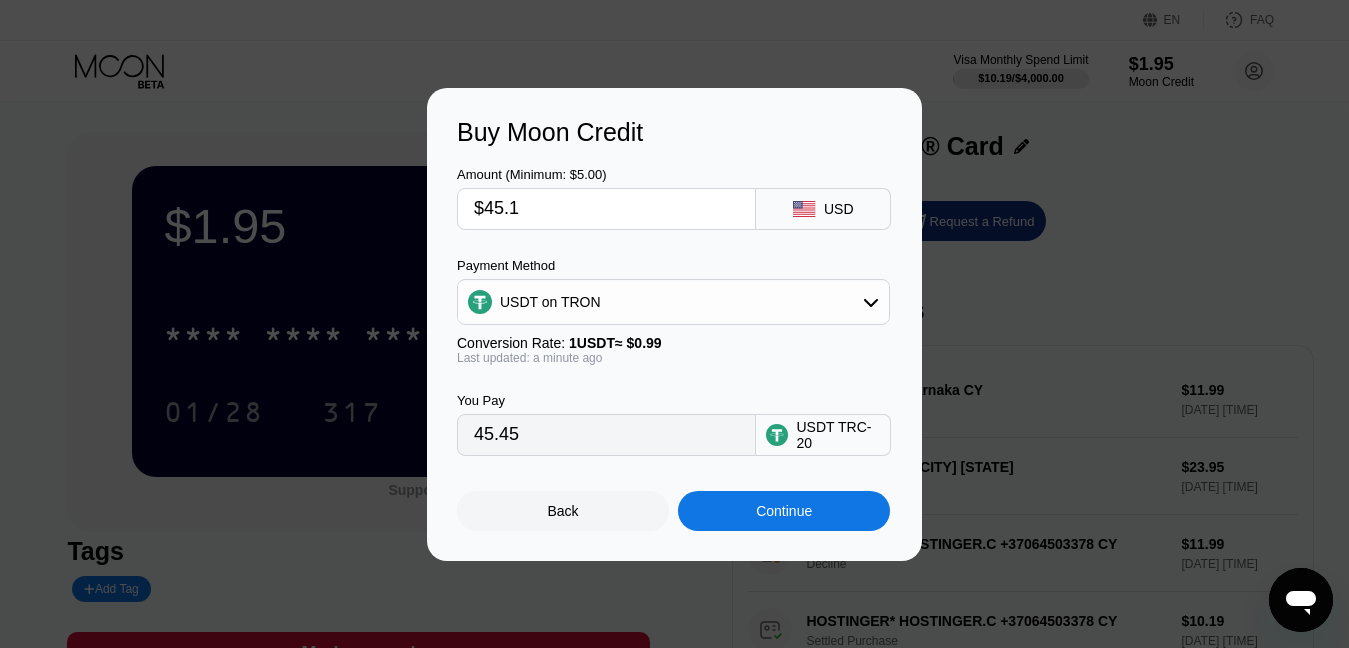type on "45.56" 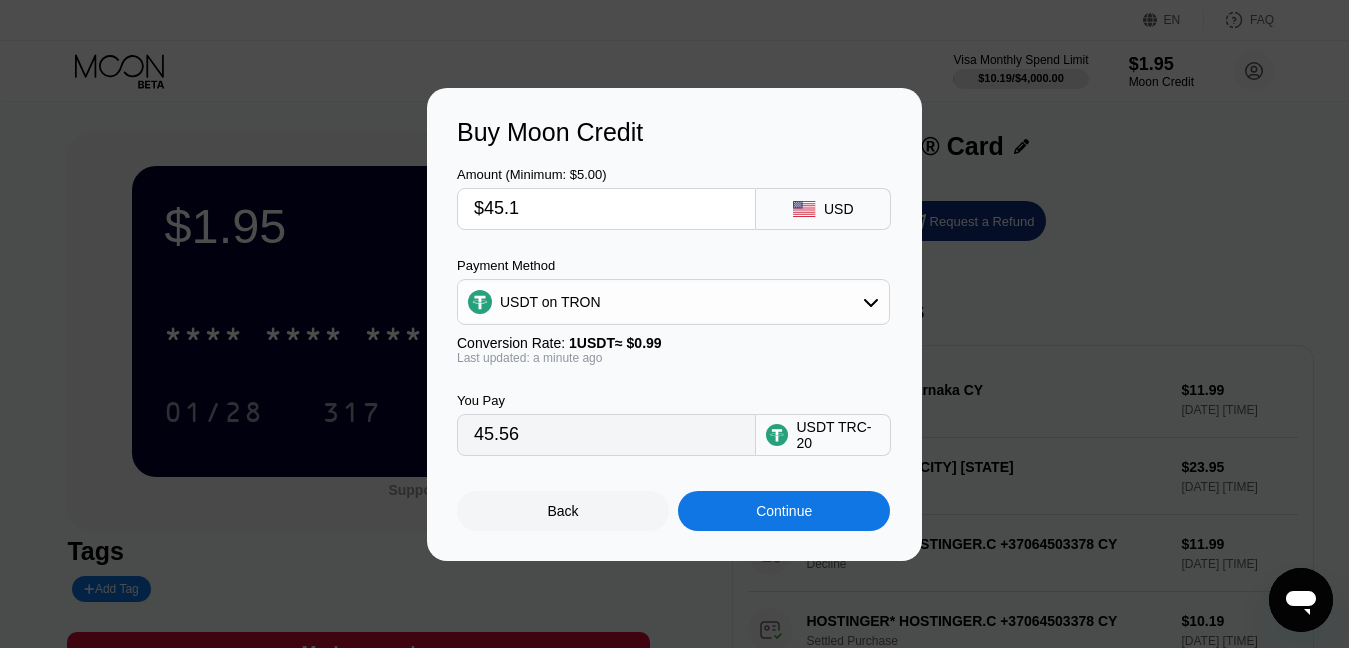 type on "$45.19" 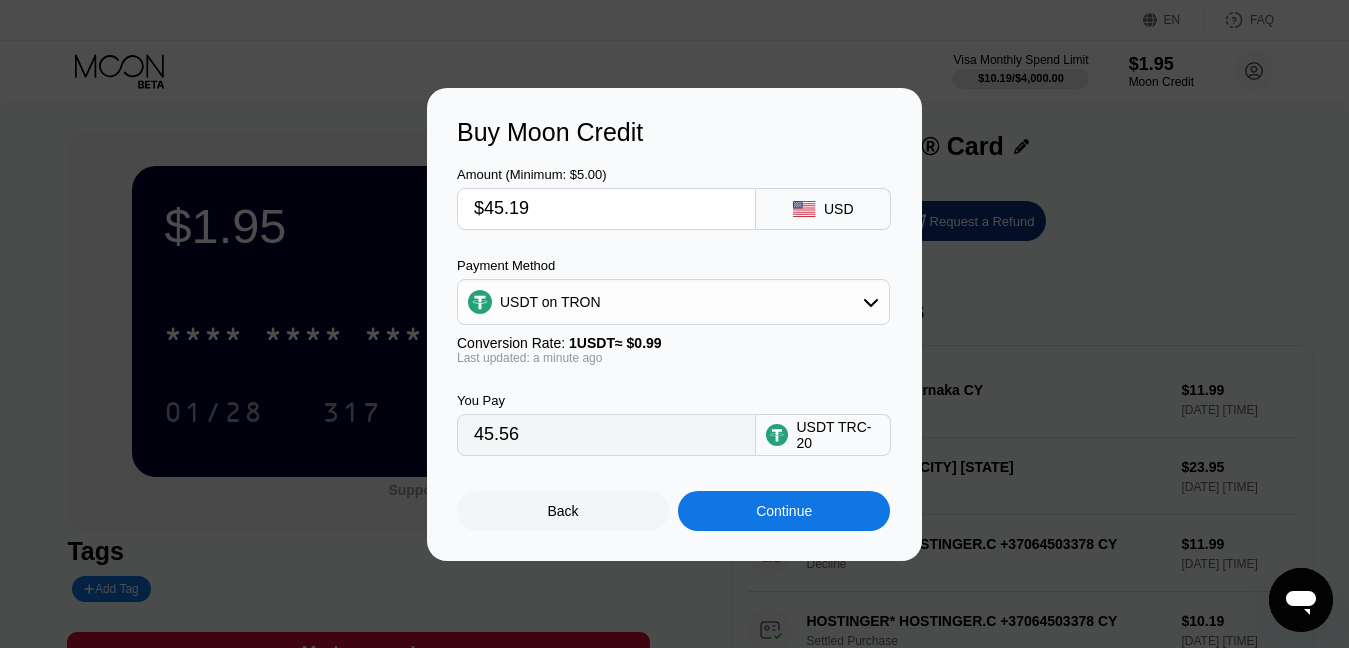 type on "45.65" 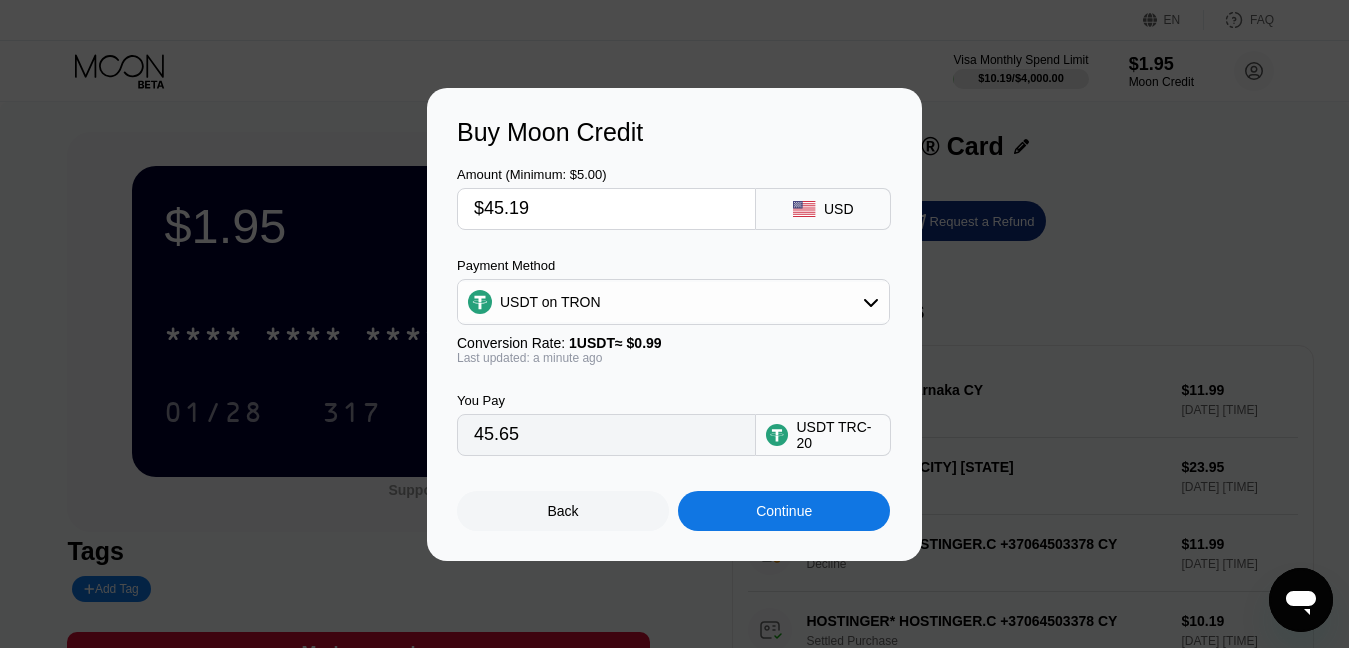 type on "$45.1" 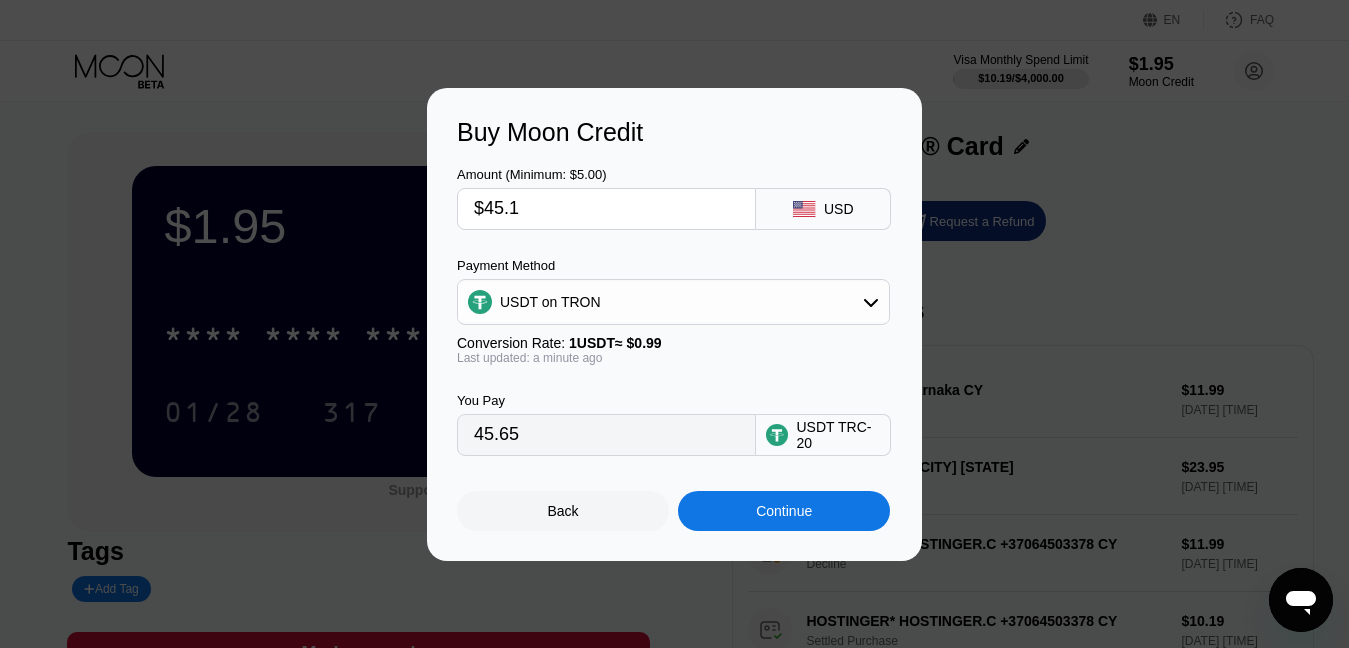 type on "45.56" 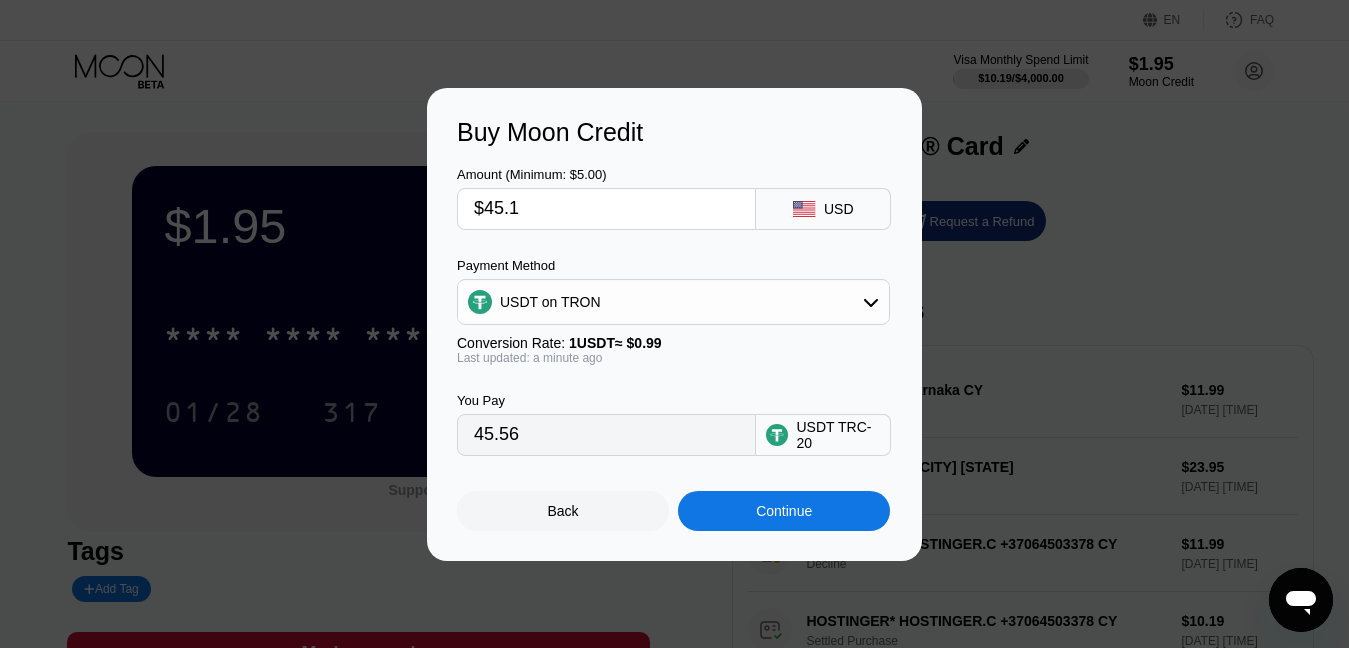 type on "$45.14" 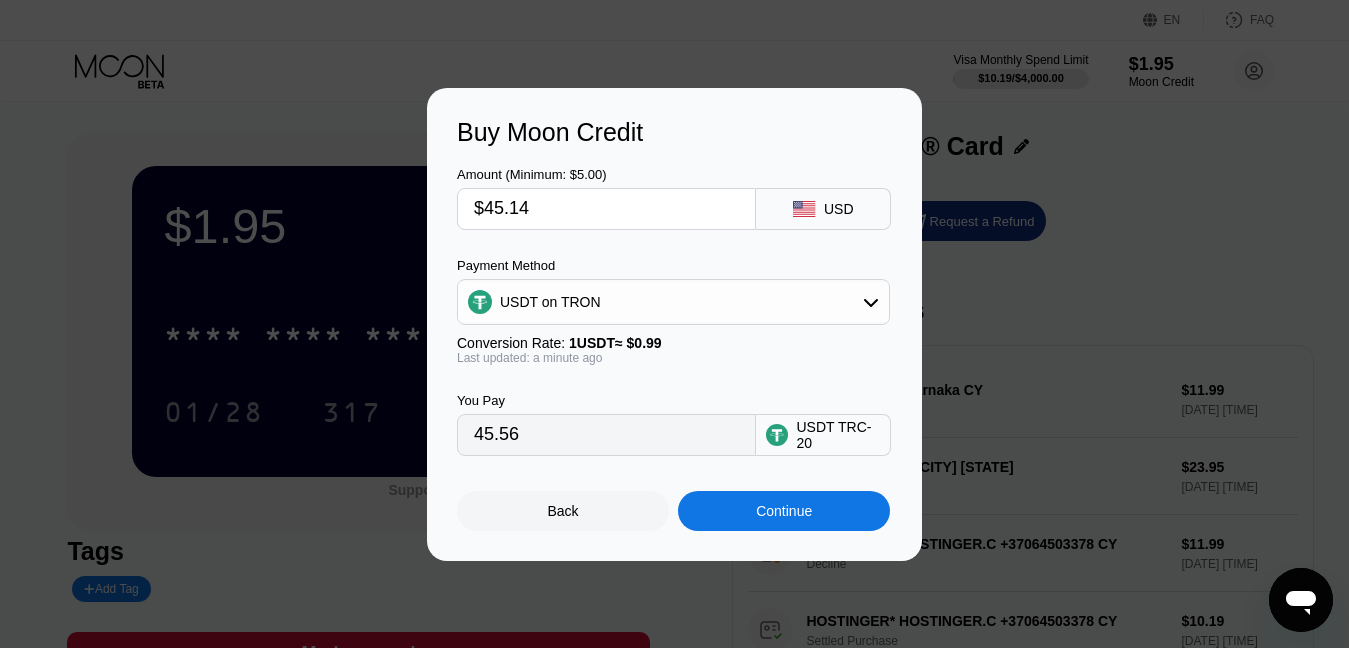type on "45.60" 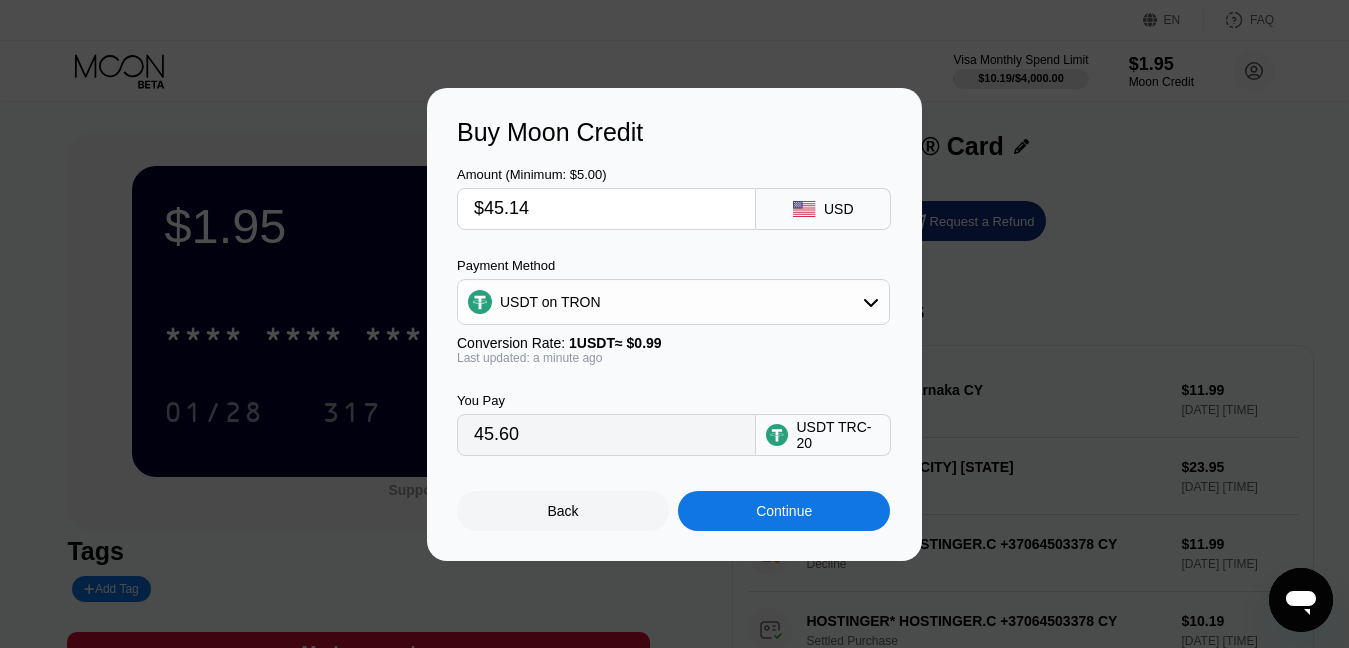 type on "$45.1" 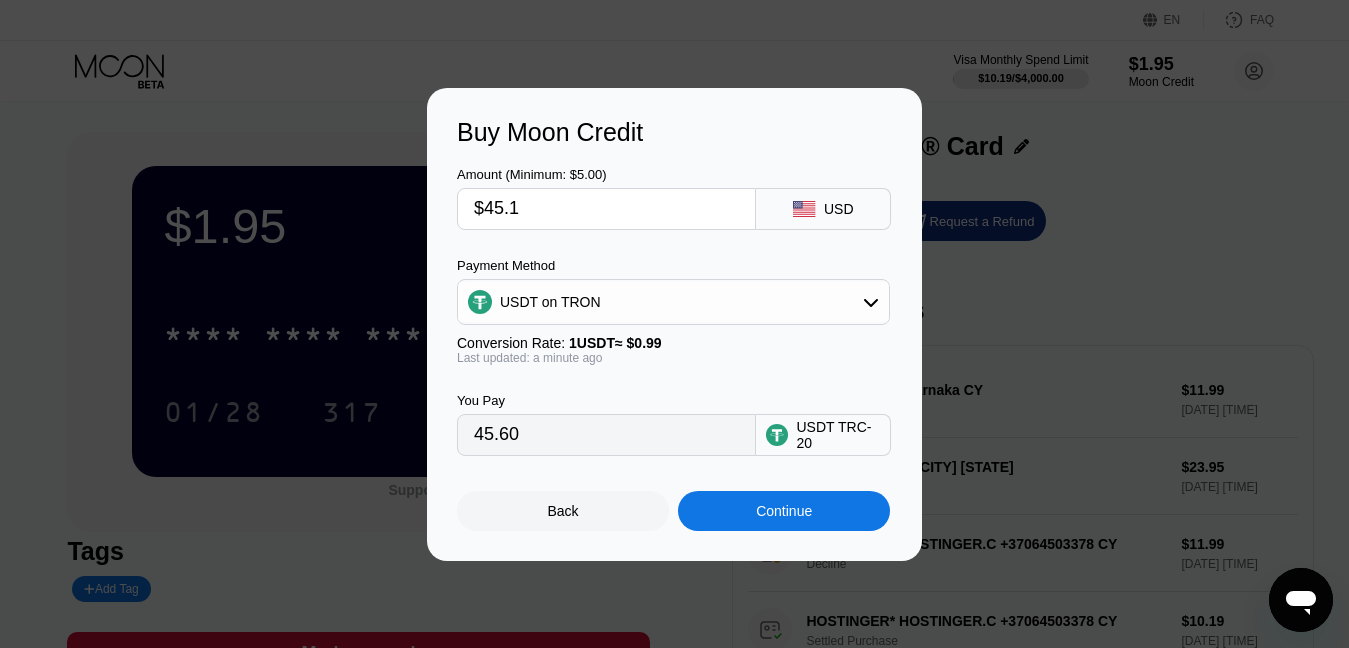 type on "45.56" 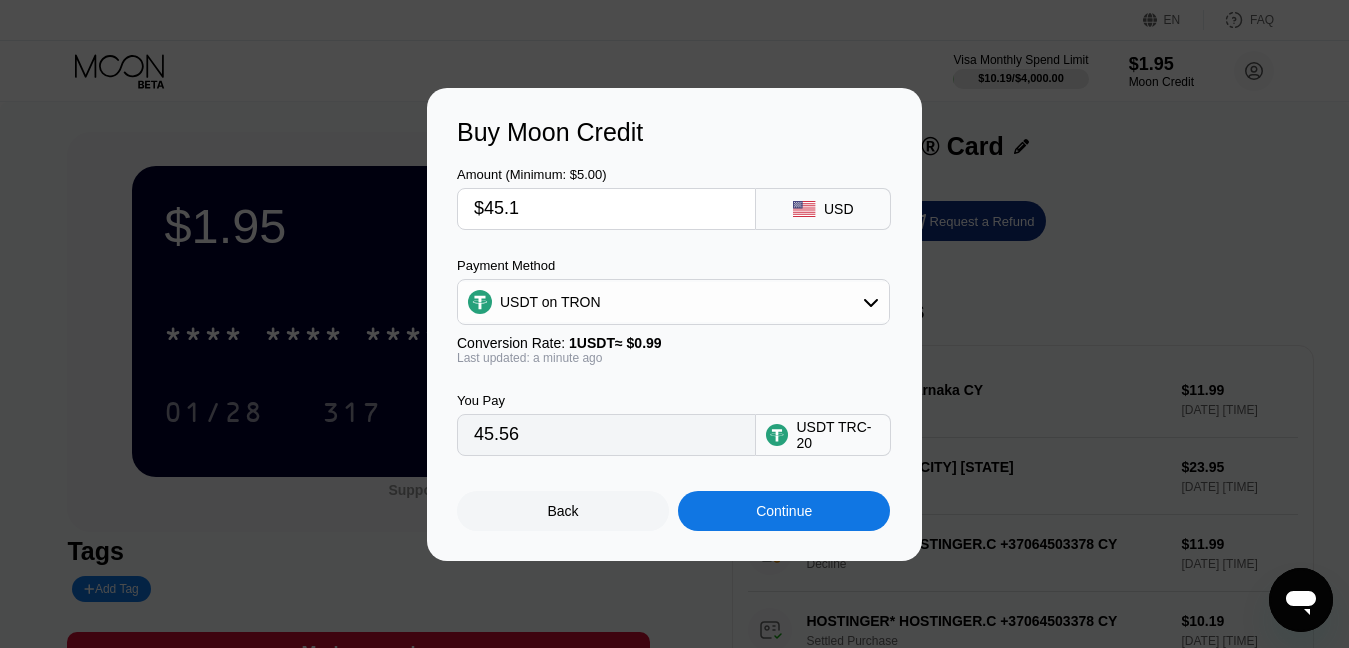 type on "$45.15" 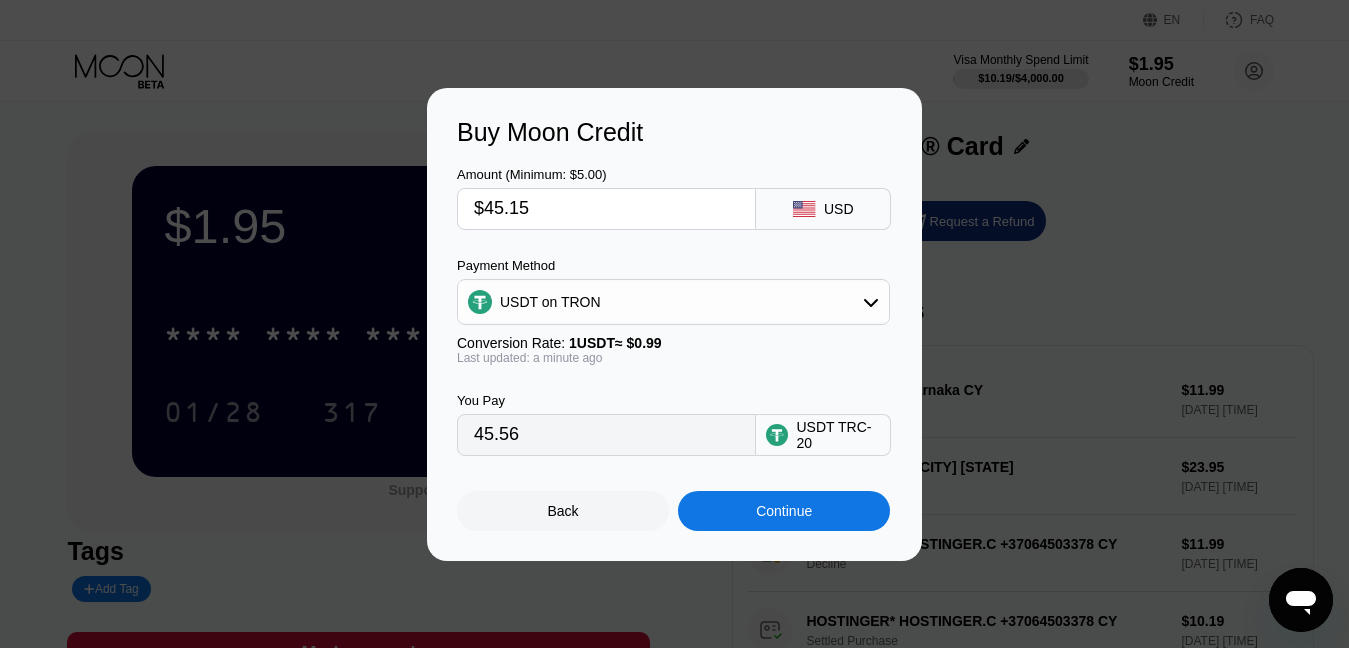 type on "45.61" 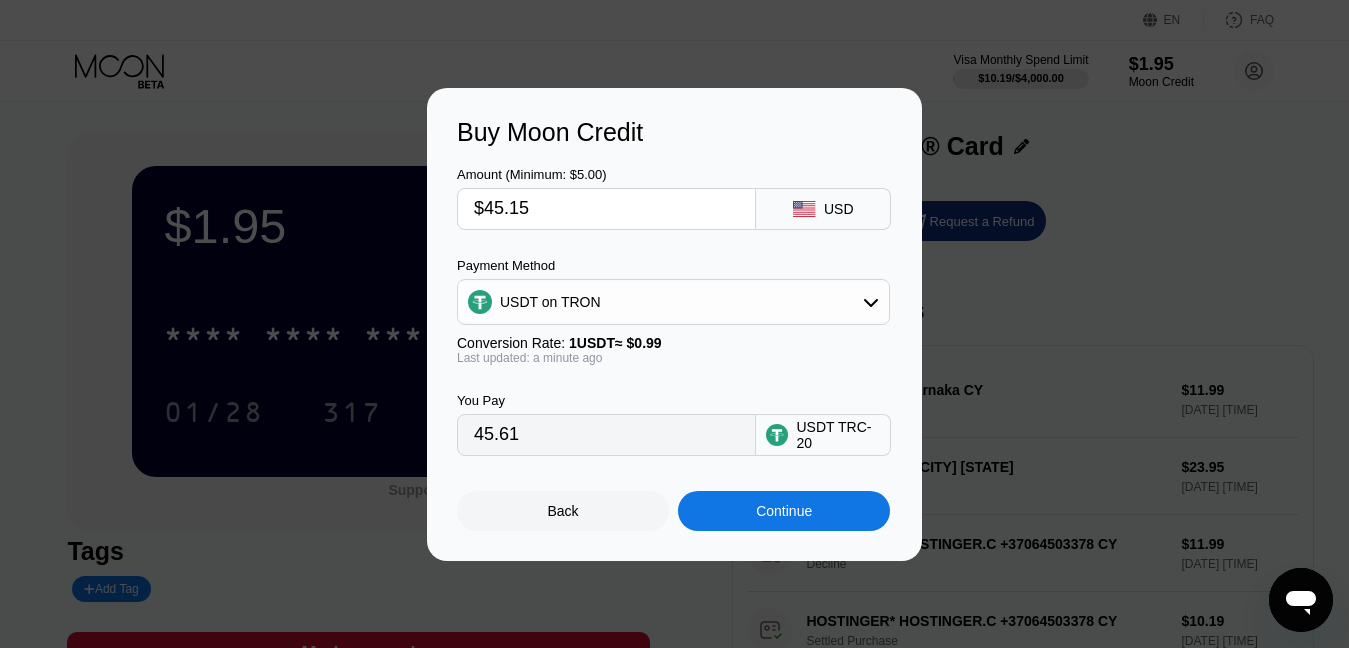 type on "$45.15" 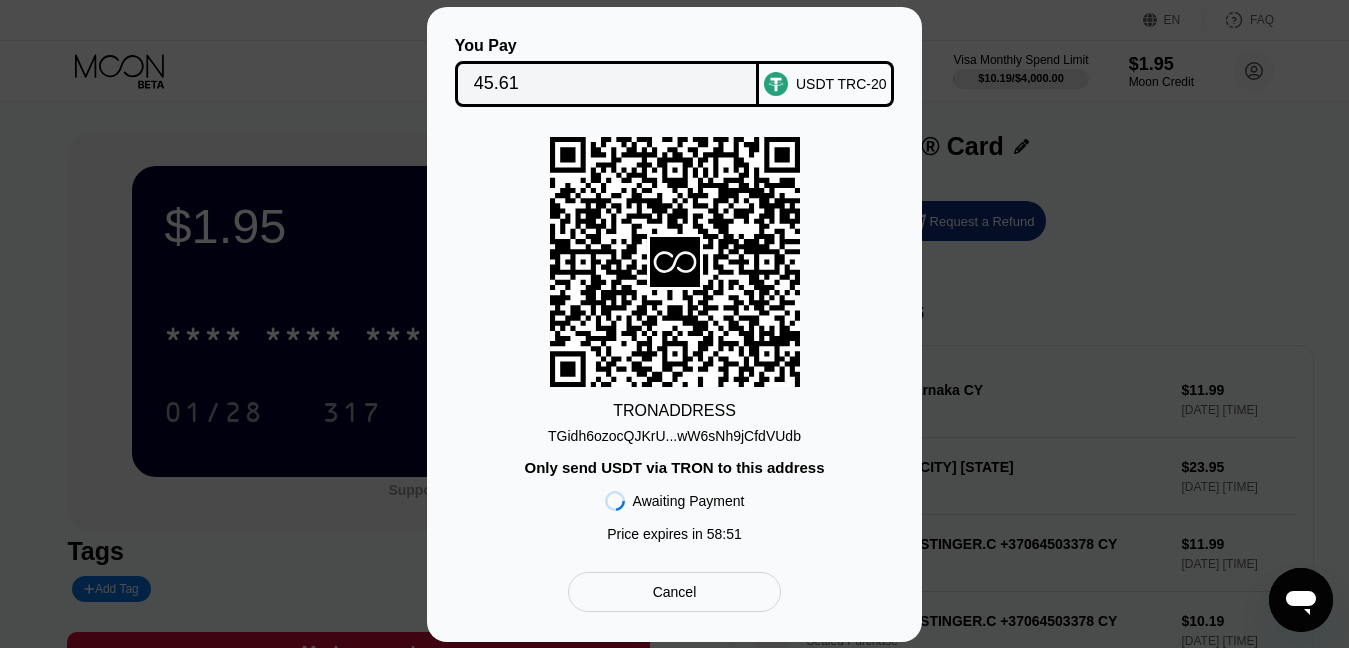click on "TGidh6ozocQJKrU...wW6sNh9jCfdVUdb" at bounding box center [674, 436] 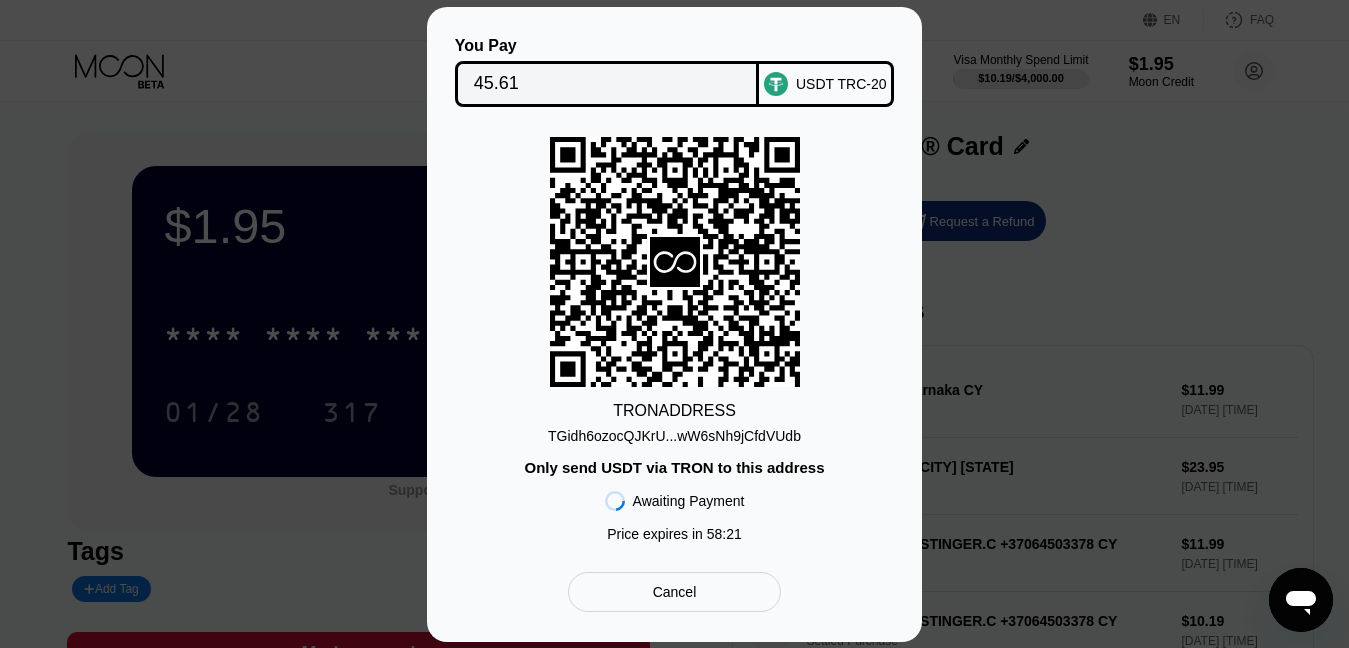click on "TGidh6ozocQJKrU...wW6sNh9jCfdVUdb" at bounding box center [674, 436] 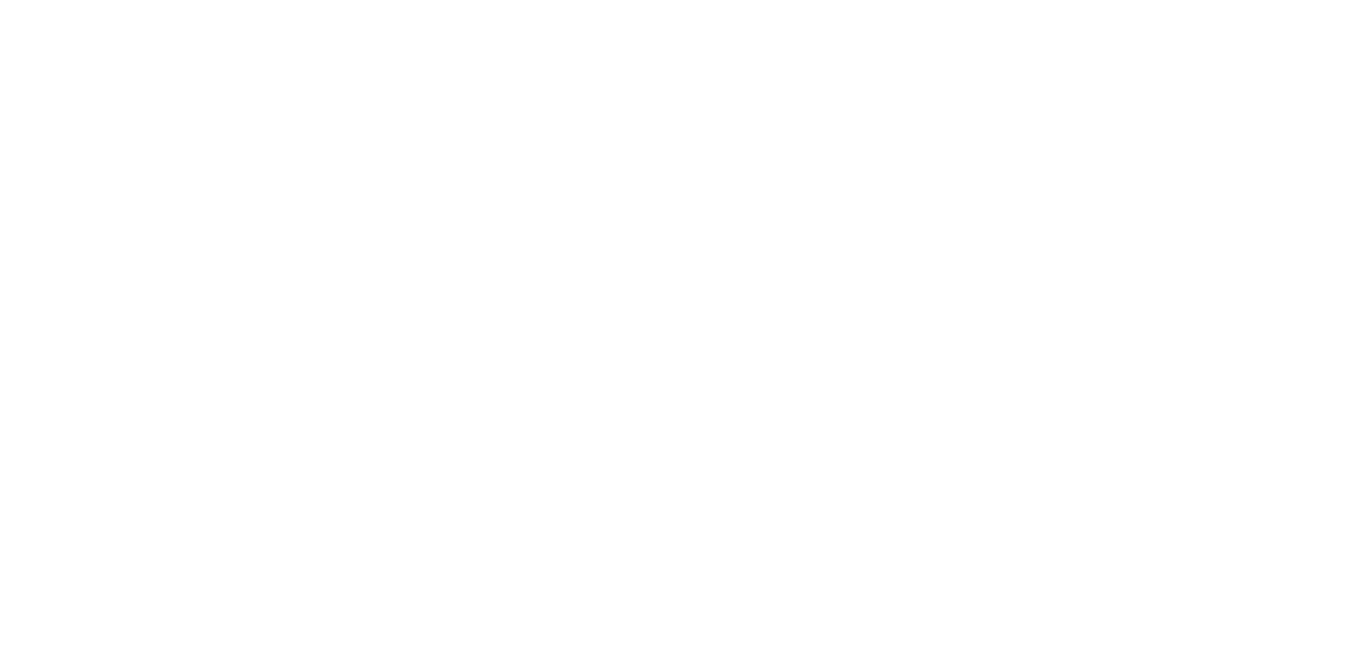 scroll, scrollTop: 0, scrollLeft: 0, axis: both 